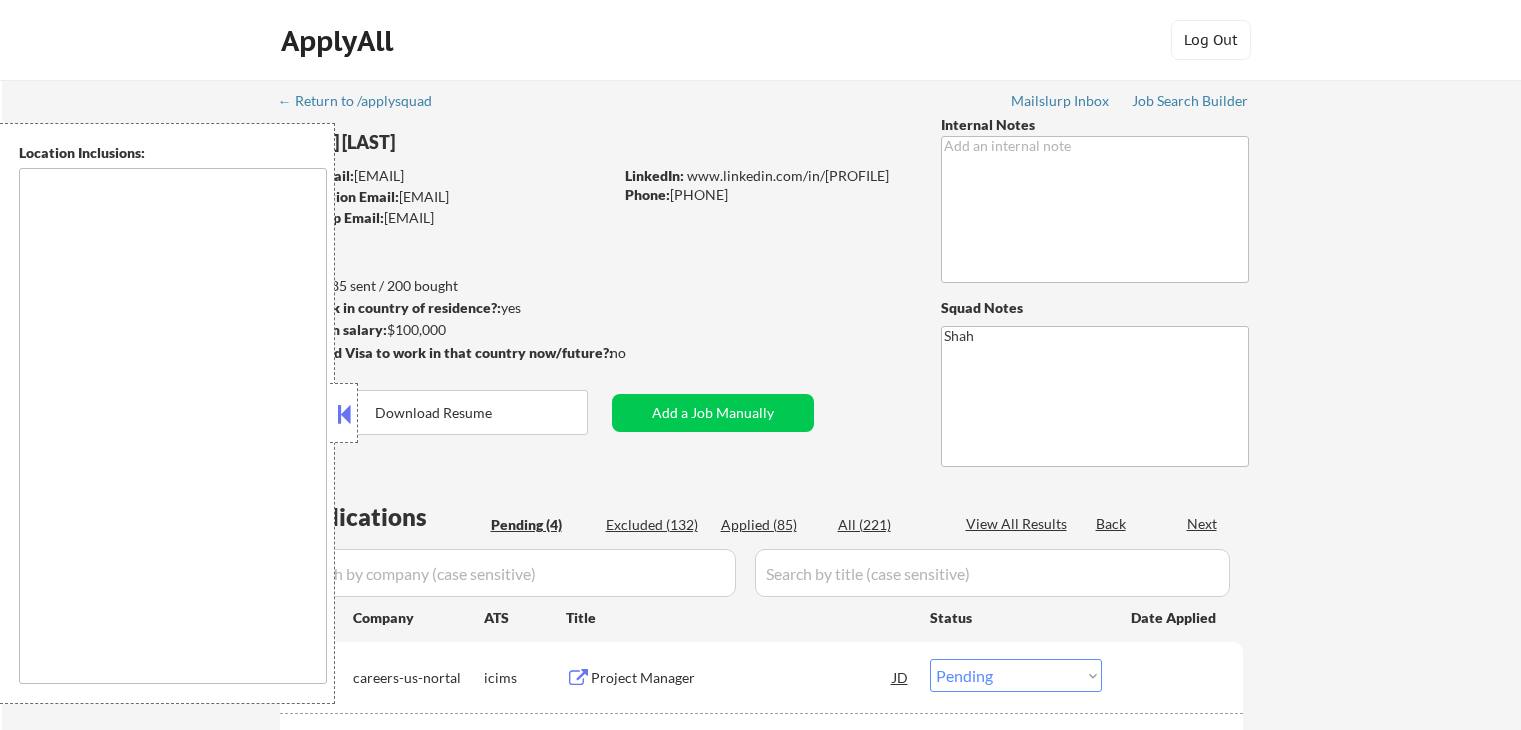 select on ""pending"" 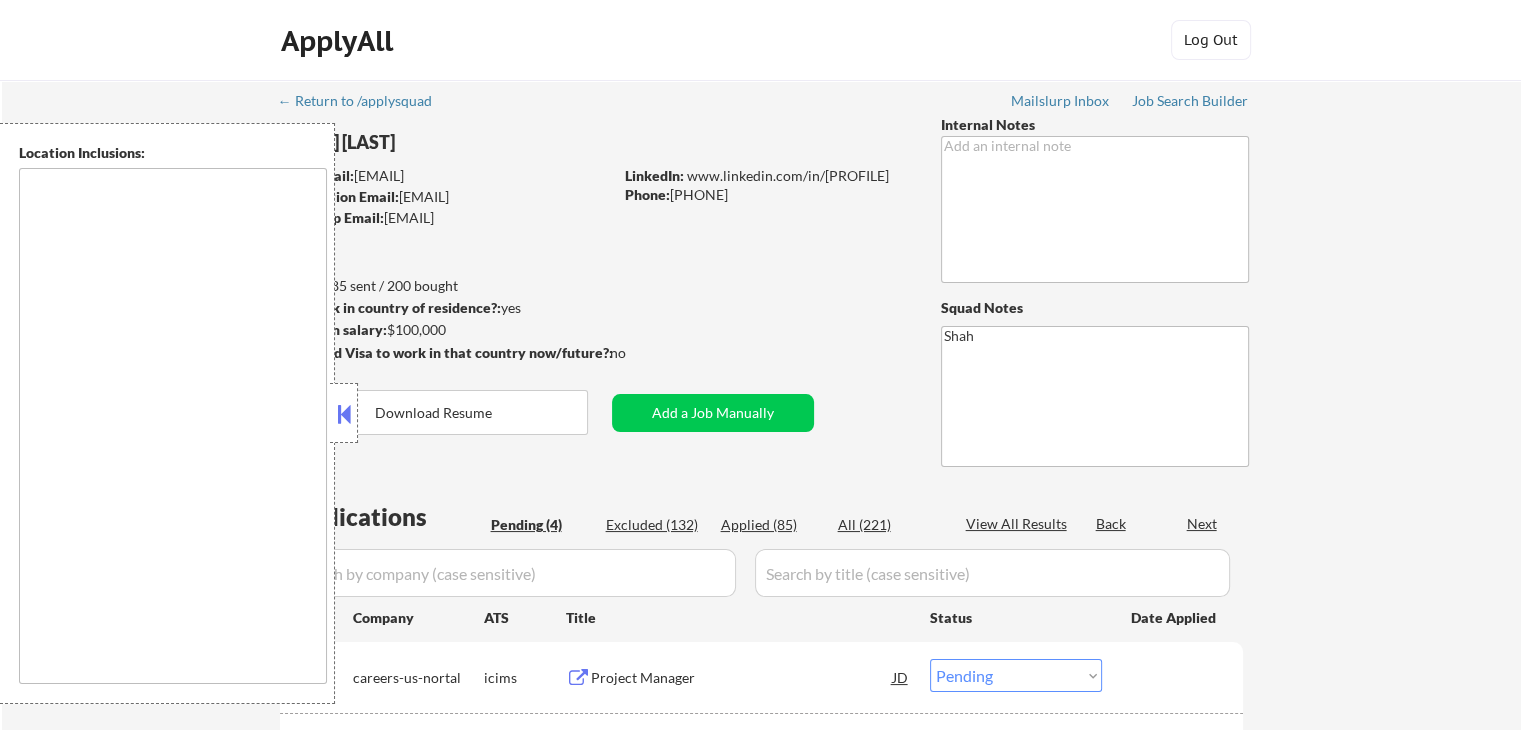 type on "remote" 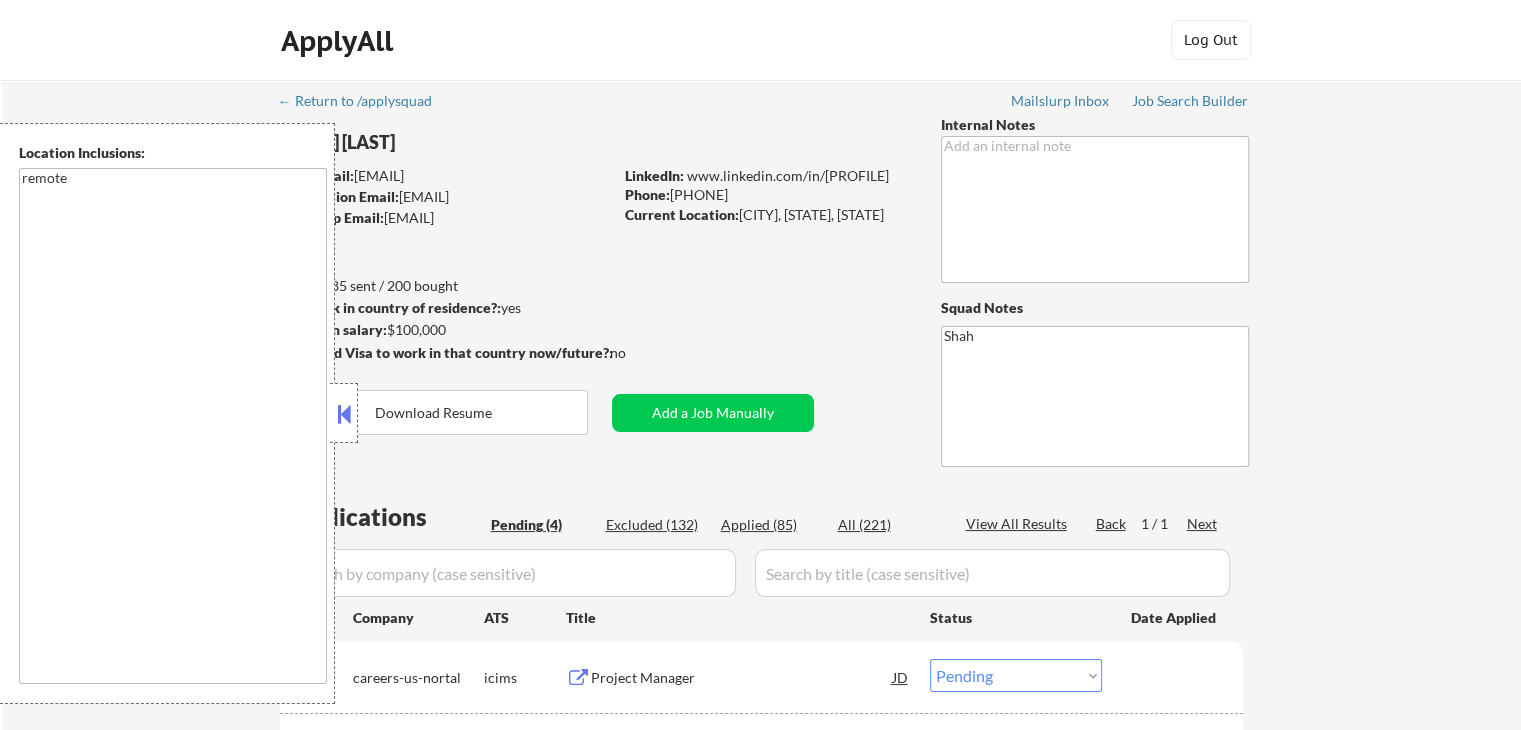 click at bounding box center (344, 414) 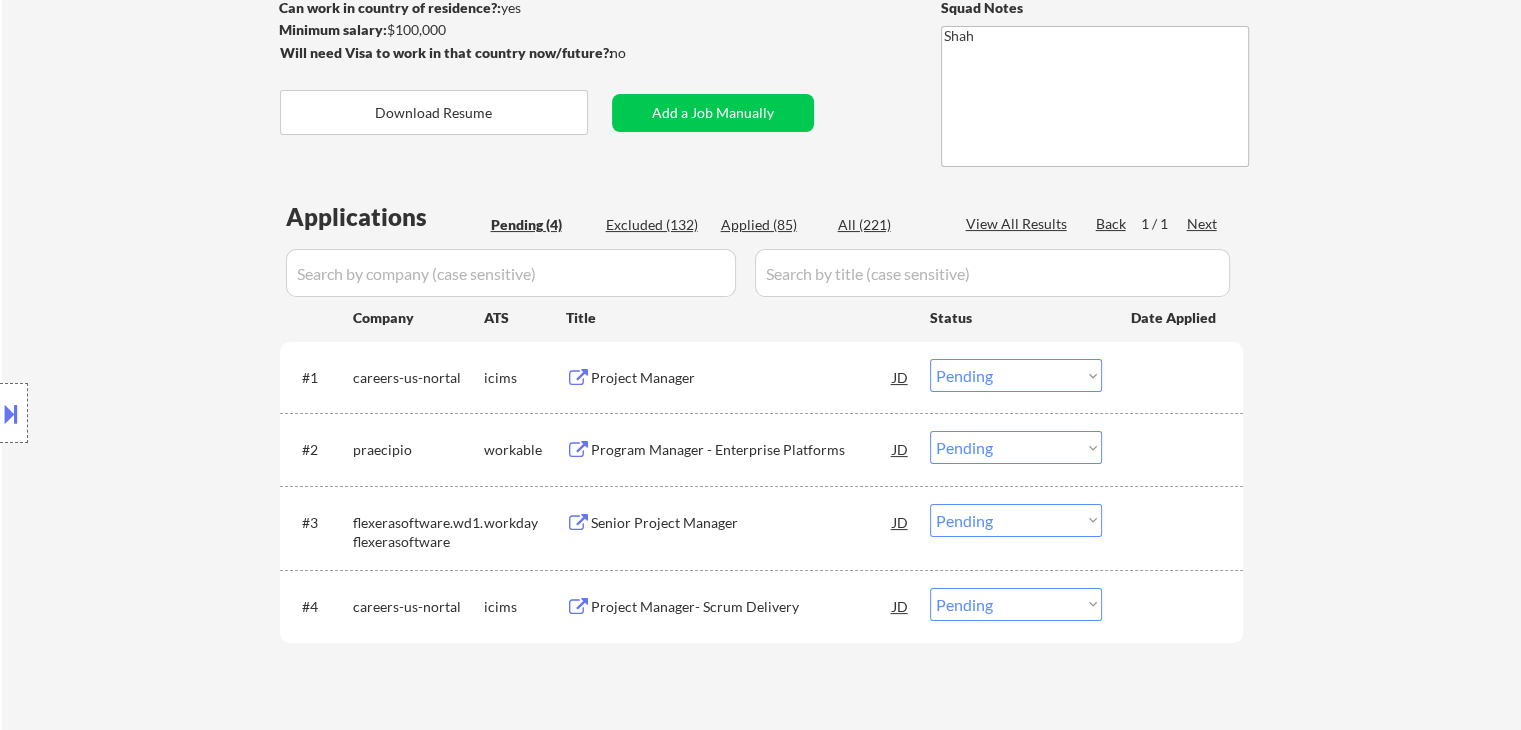 scroll, scrollTop: 400, scrollLeft: 0, axis: vertical 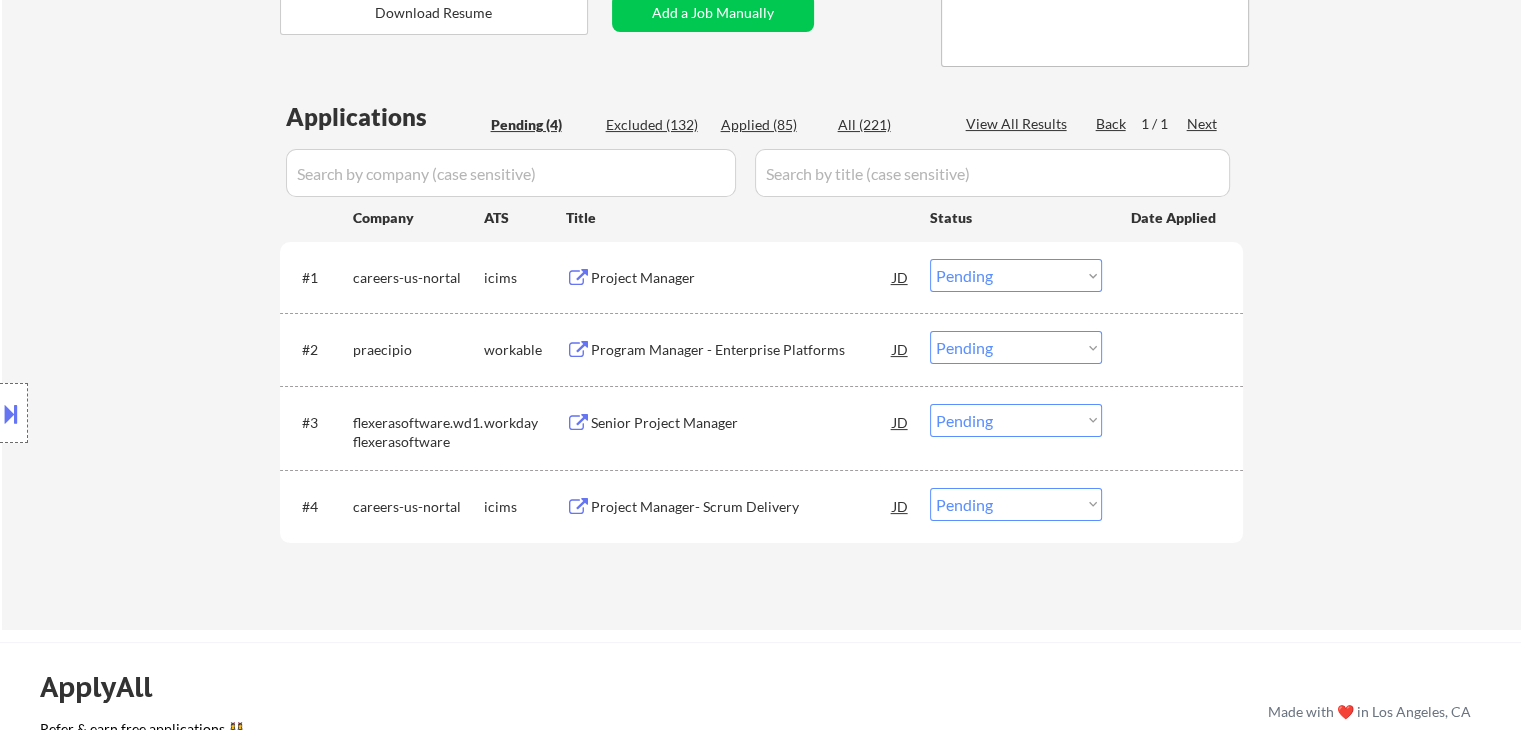 click on "Project Manager" at bounding box center [742, 278] 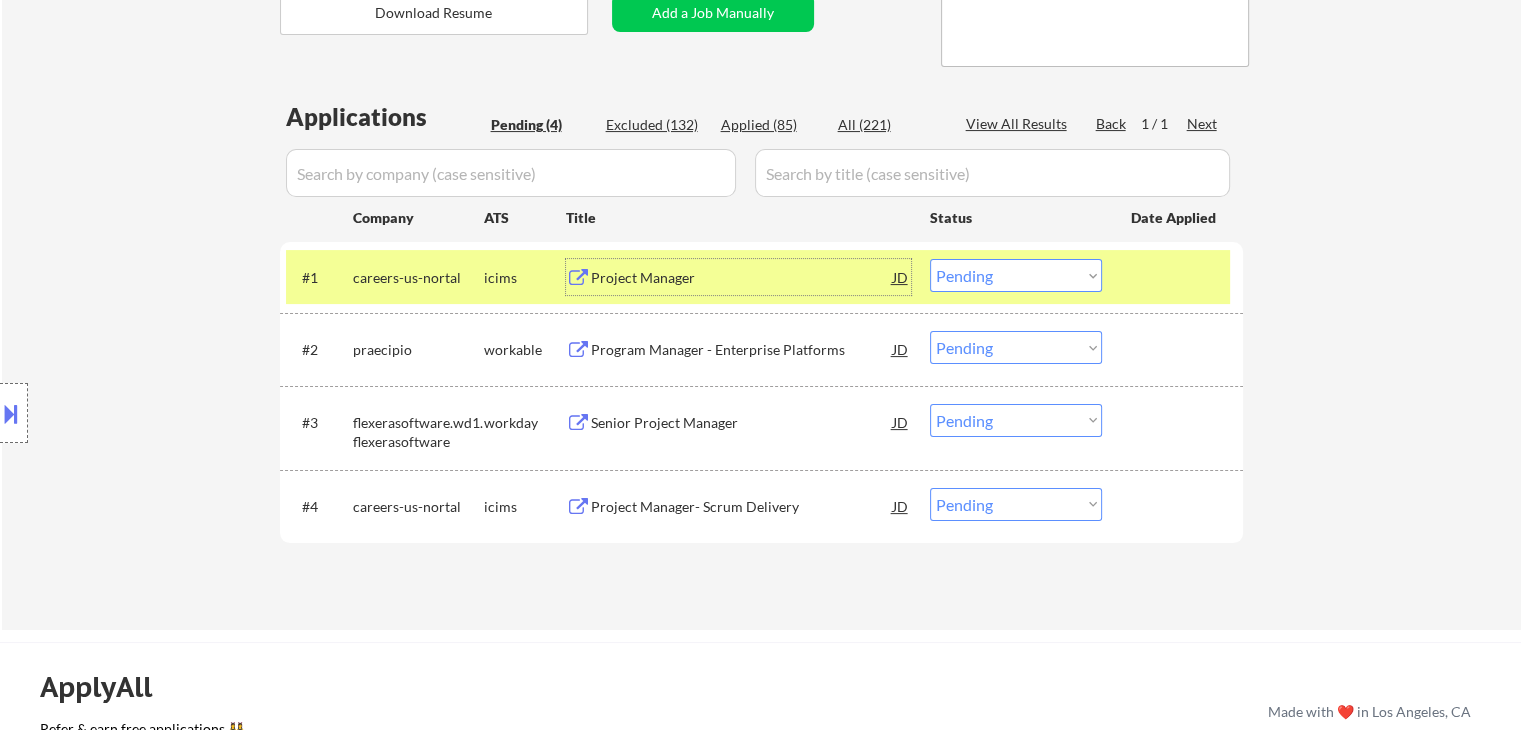 click on "Program Manager - Enterprise Platforms" at bounding box center [742, 350] 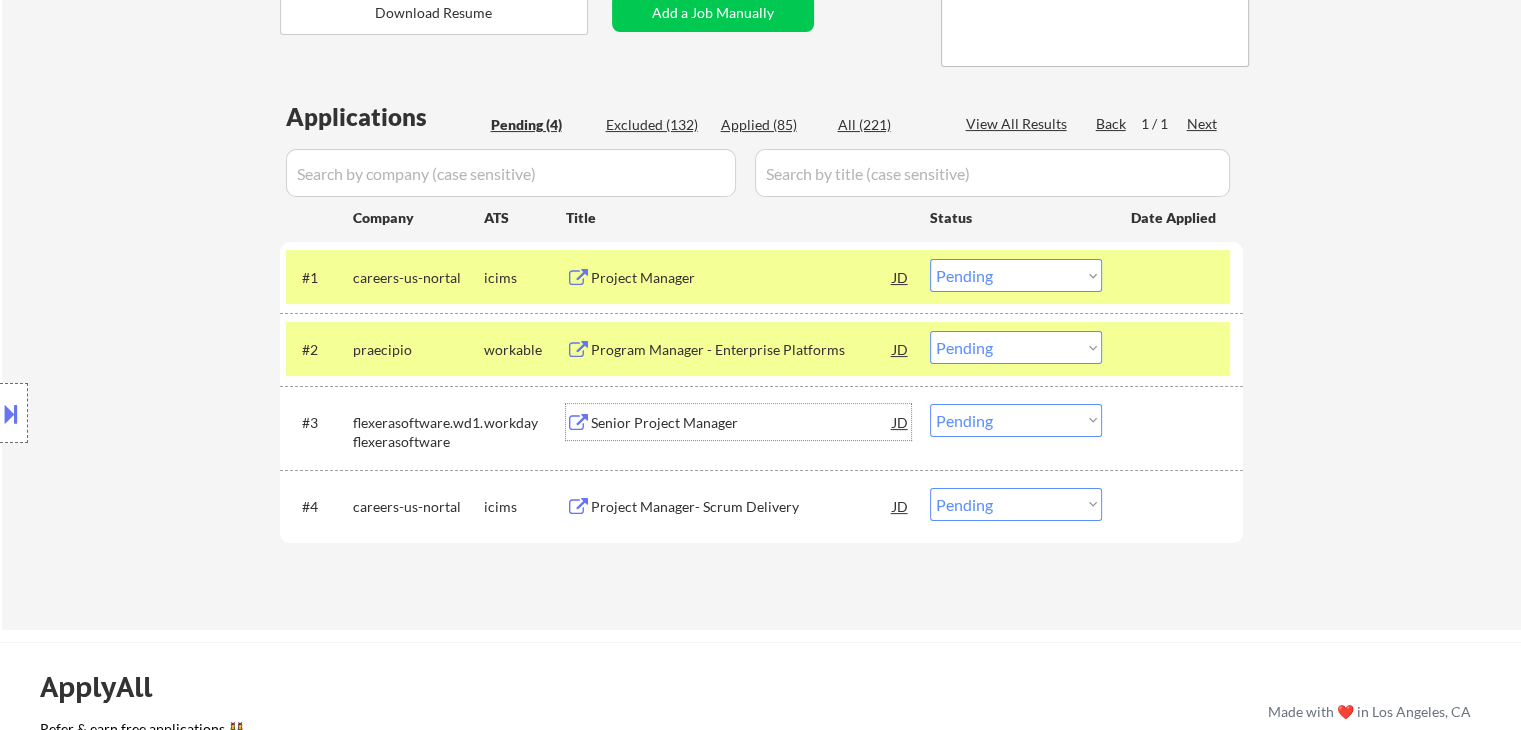 click on "Senior Project Manager" at bounding box center [742, 423] 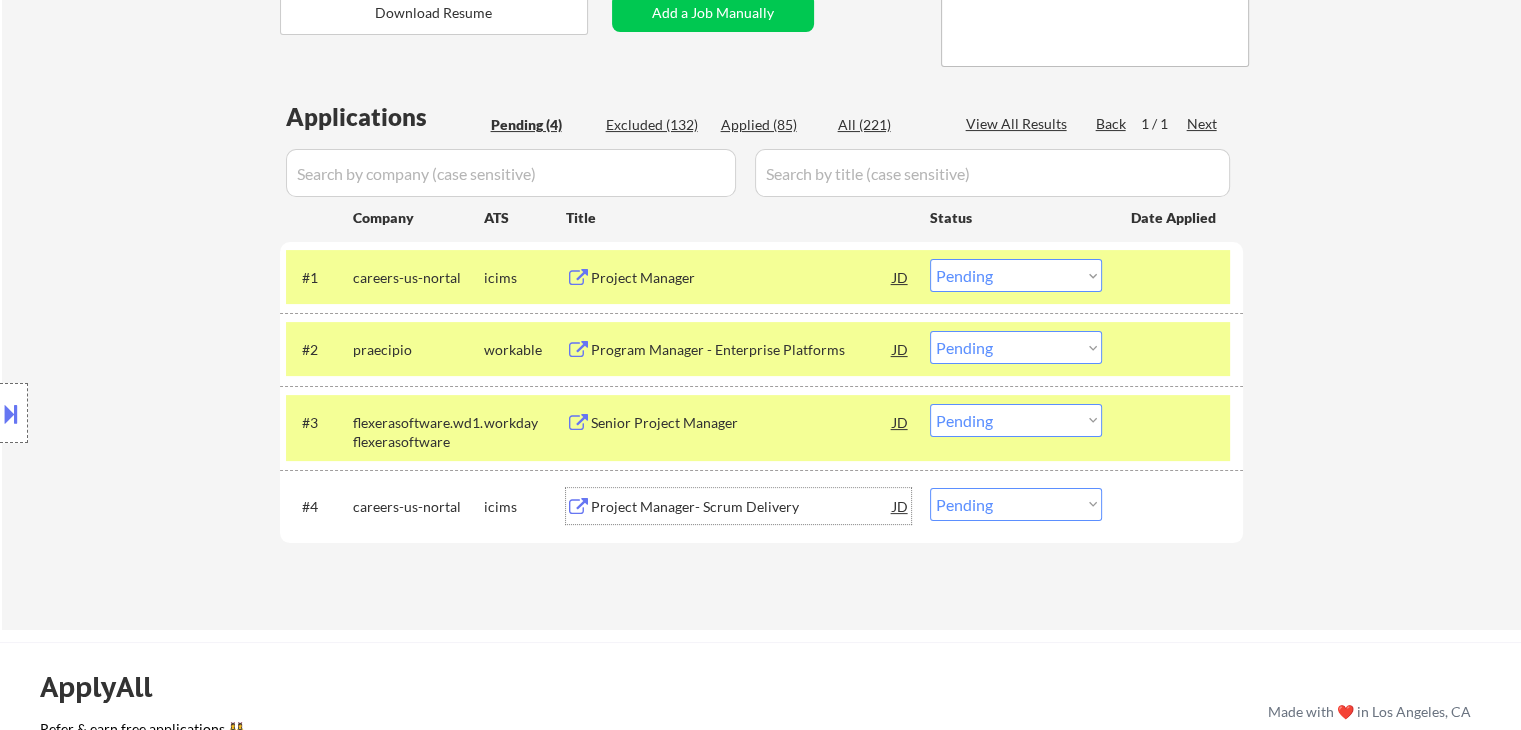 click on "Project Manager- Scrum Delivery" at bounding box center [742, 507] 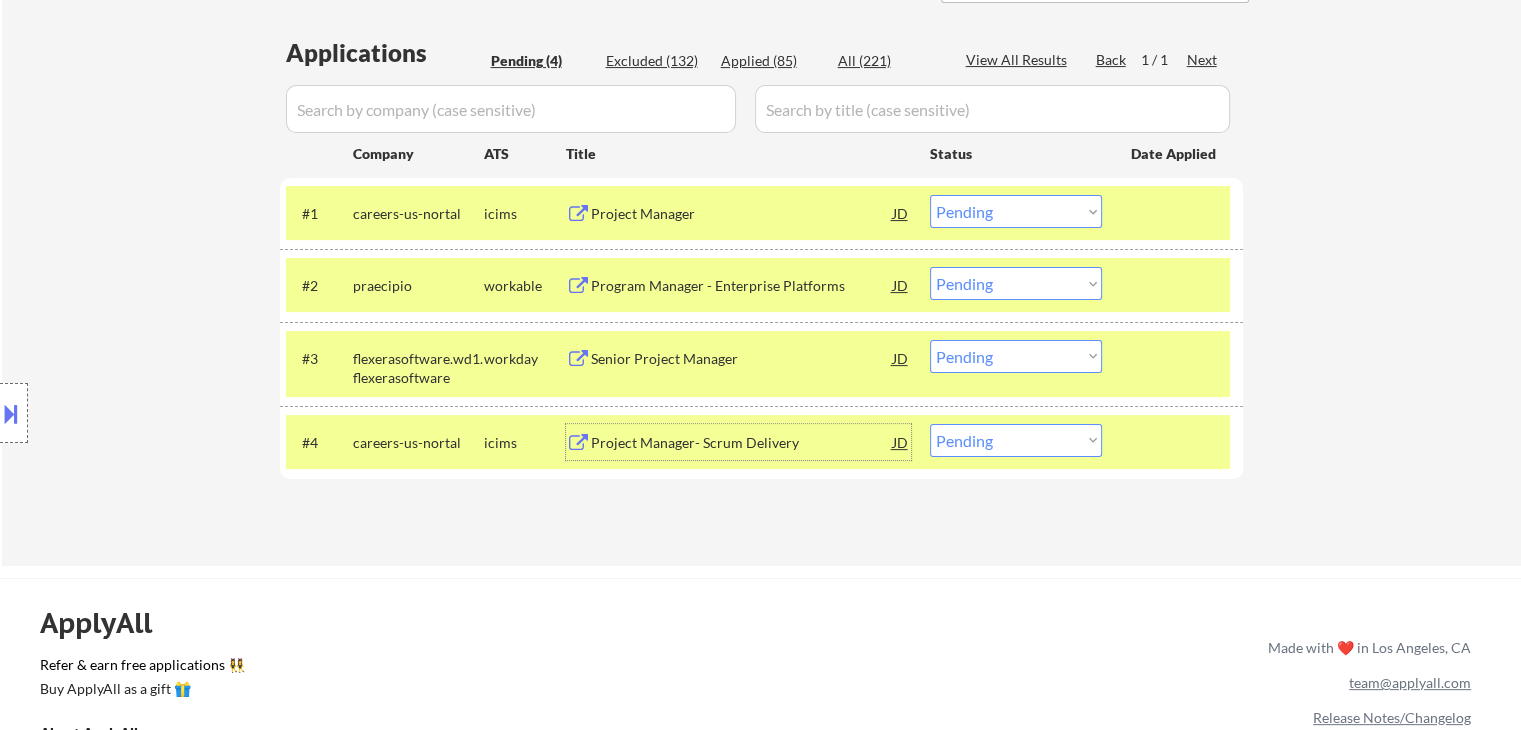 scroll, scrollTop: 500, scrollLeft: 0, axis: vertical 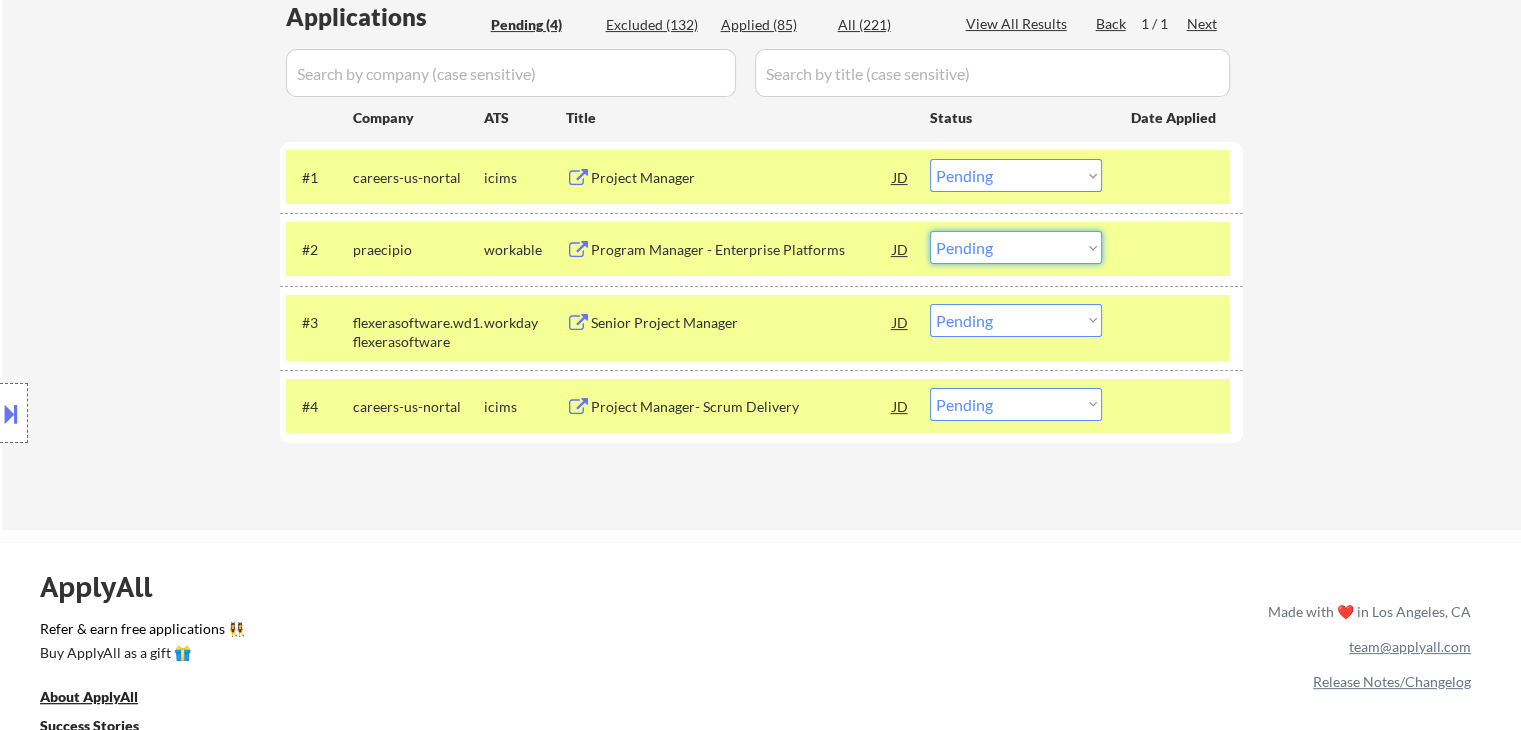 click on "Choose an option... Pending Applied Excluded (Questions) Excluded (Expired) Excluded (Location) Excluded (Bad Match) Excluded (Blocklist) Excluded (Salary) Excluded (Other)" at bounding box center [1016, 247] 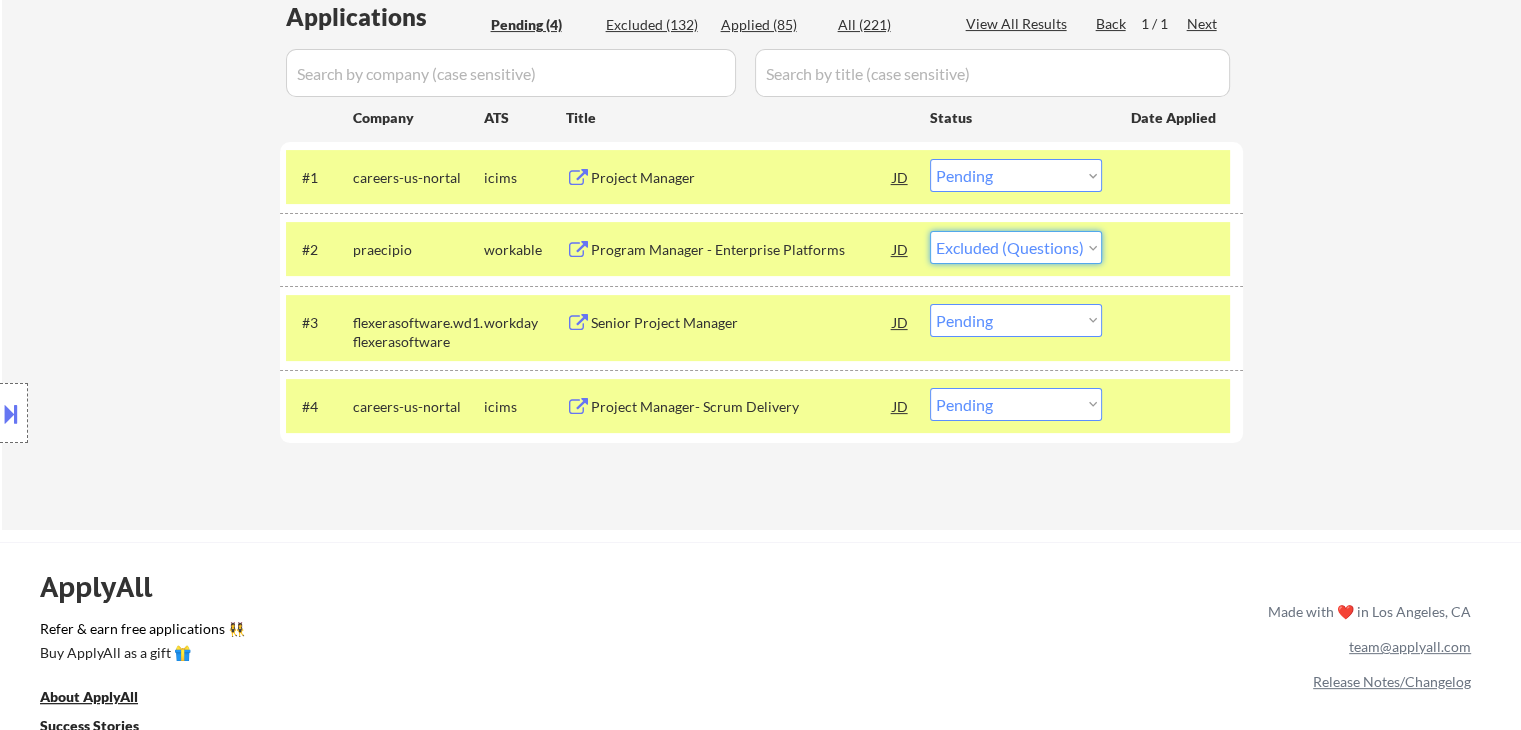 click on "Choose an option... Pending Applied Excluded (Questions) Excluded (Expired) Excluded (Location) Excluded (Bad Match) Excluded (Blocklist) Excluded (Salary) Excluded (Other)" at bounding box center (1016, 247) 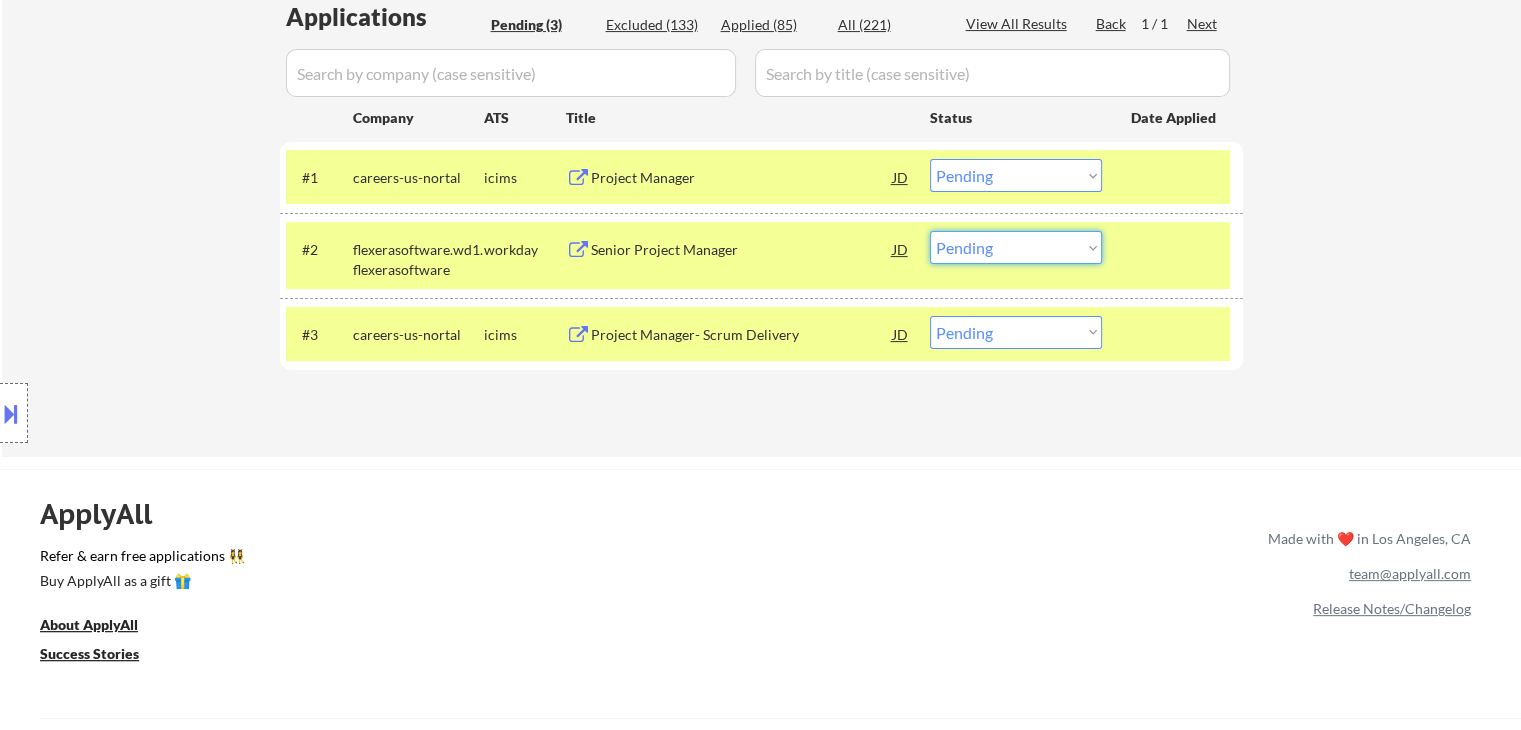 click on "Choose an option... Pending Applied Excluded (Questions) Excluded (Expired) Excluded (Location) Excluded (Bad Match) Excluded (Blocklist) Excluded (Salary) Excluded (Other)" at bounding box center [1016, 247] 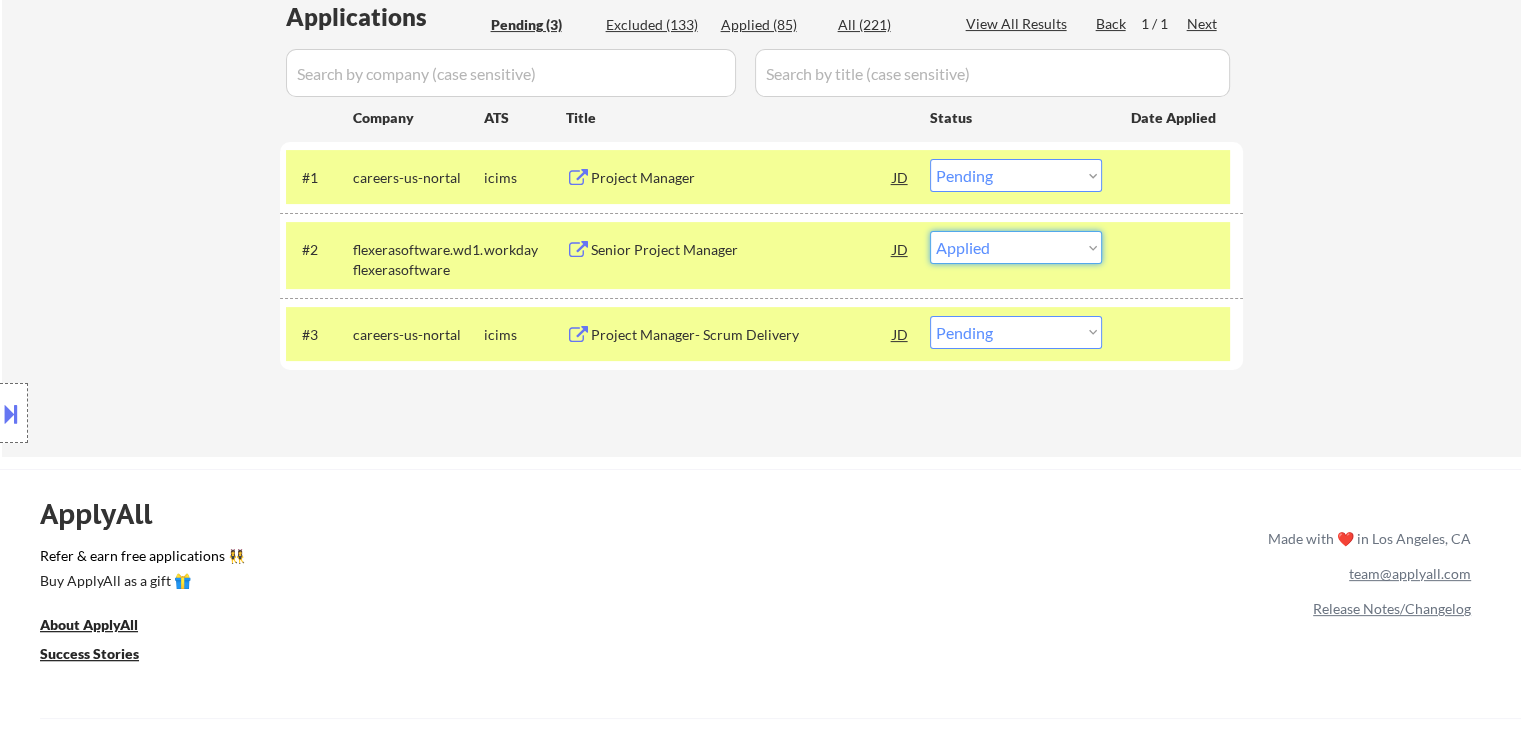click on "Choose an option... Pending Applied Excluded (Questions) Excluded (Expired) Excluded (Location) Excluded (Bad Match) Excluded (Blocklist) Excluded (Salary) Excluded (Other)" at bounding box center (1016, 247) 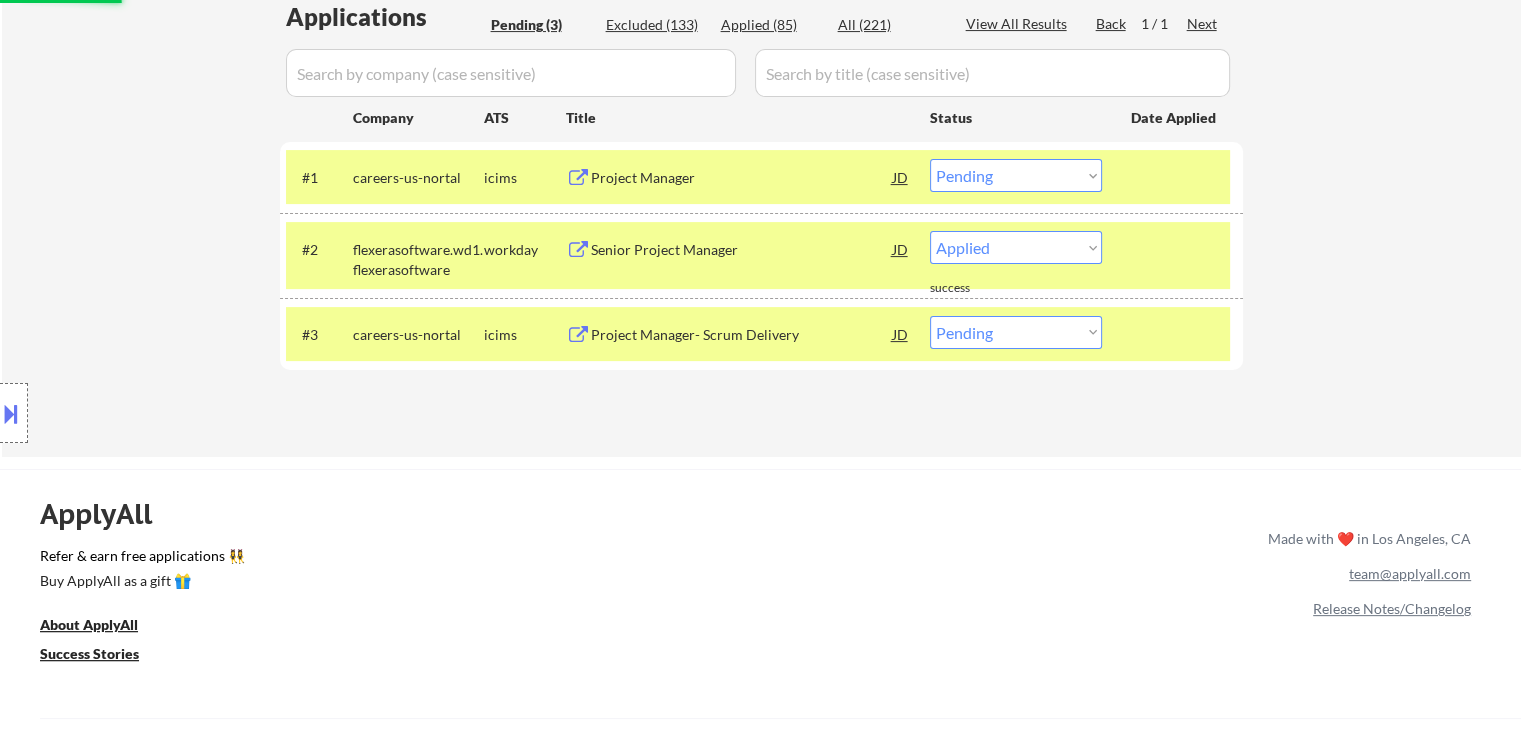 select on ""pending"" 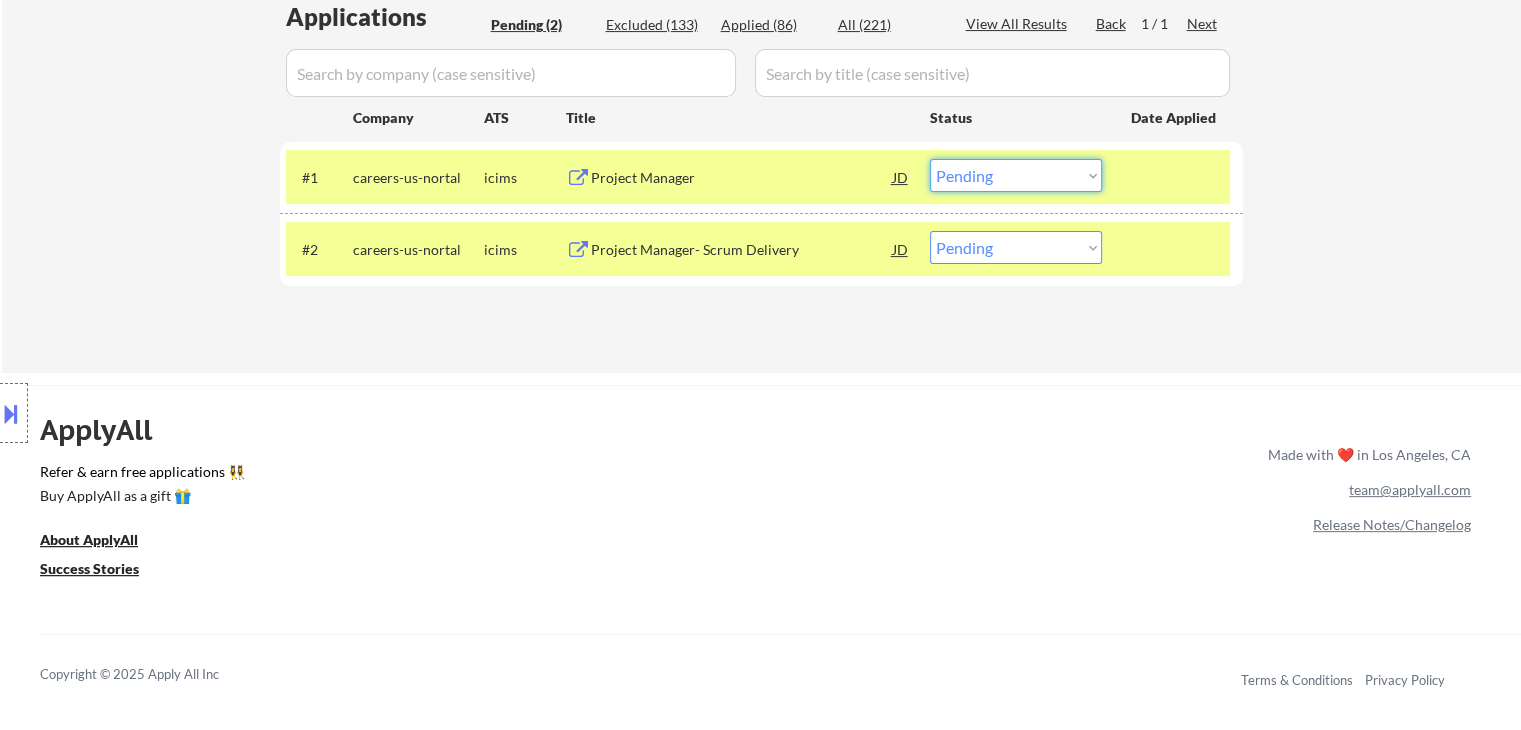 click on "Choose an option... Pending Applied Excluded (Questions) Excluded (Expired) Excluded (Location) Excluded (Bad Match) Excluded (Blocklist) Excluded (Salary) Excluded (Other)" at bounding box center [1016, 175] 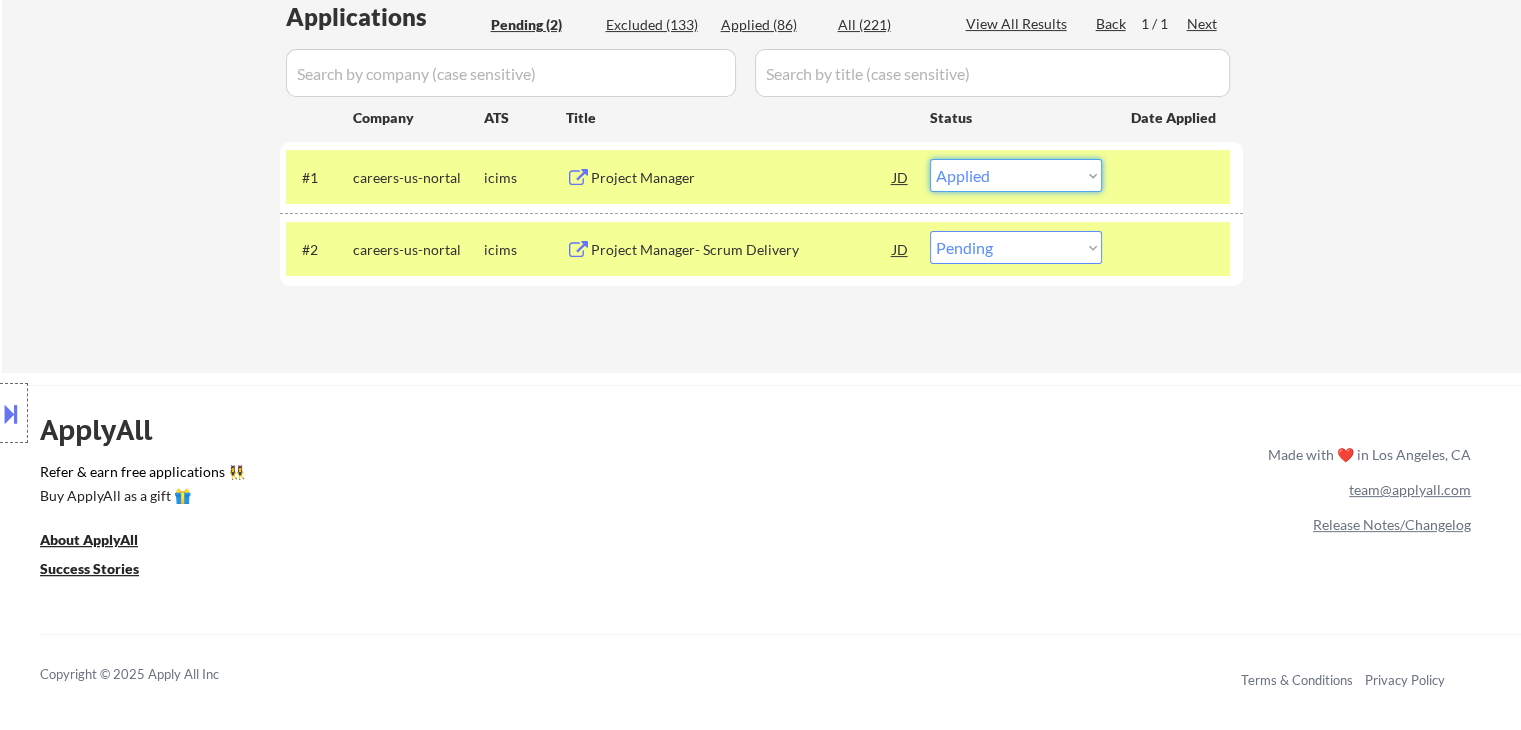 click on "Choose an option... Pending Applied Excluded (Questions) Excluded (Expired) Excluded (Location) Excluded (Bad Match) Excluded (Blocklist) Excluded (Salary) Excluded (Other)" at bounding box center [1016, 175] 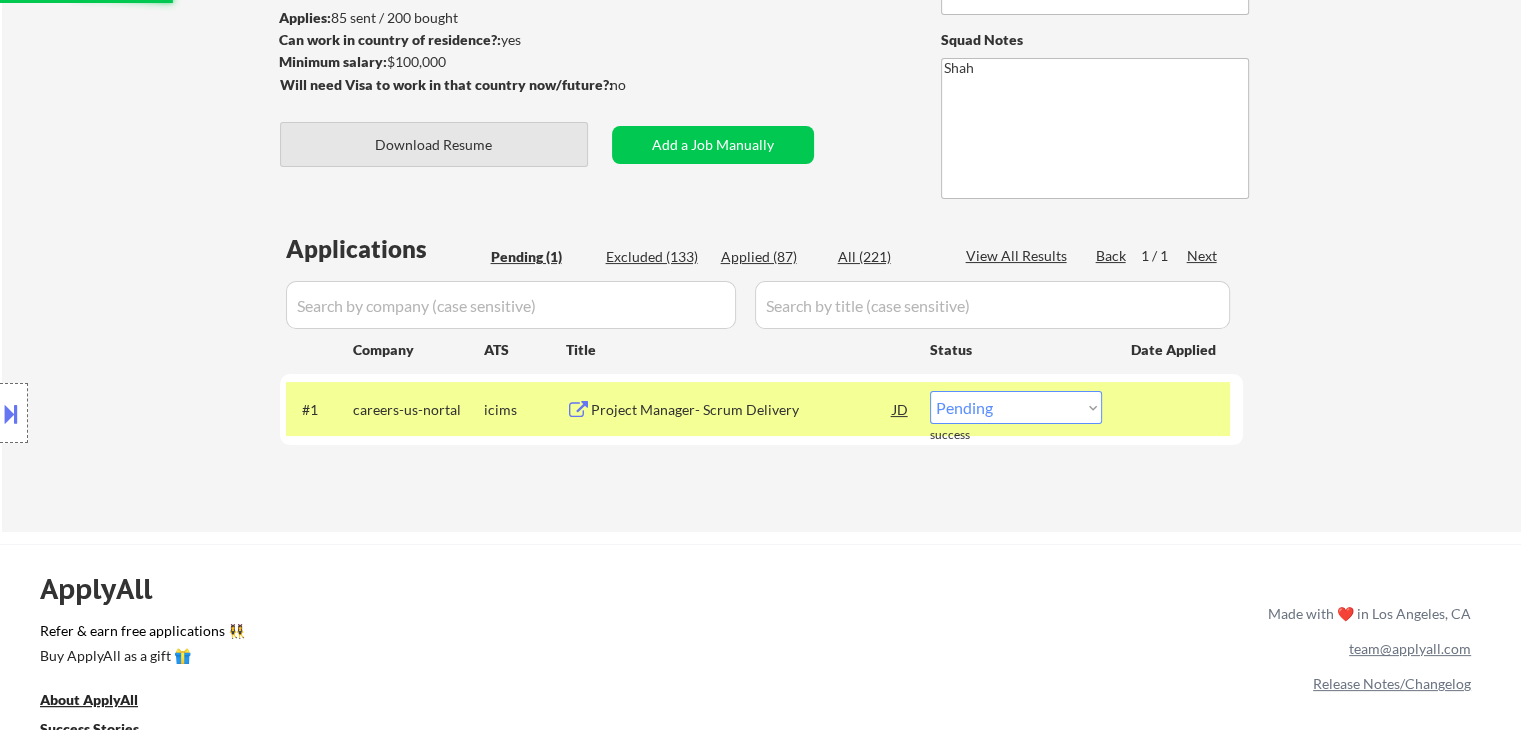 scroll, scrollTop: 300, scrollLeft: 0, axis: vertical 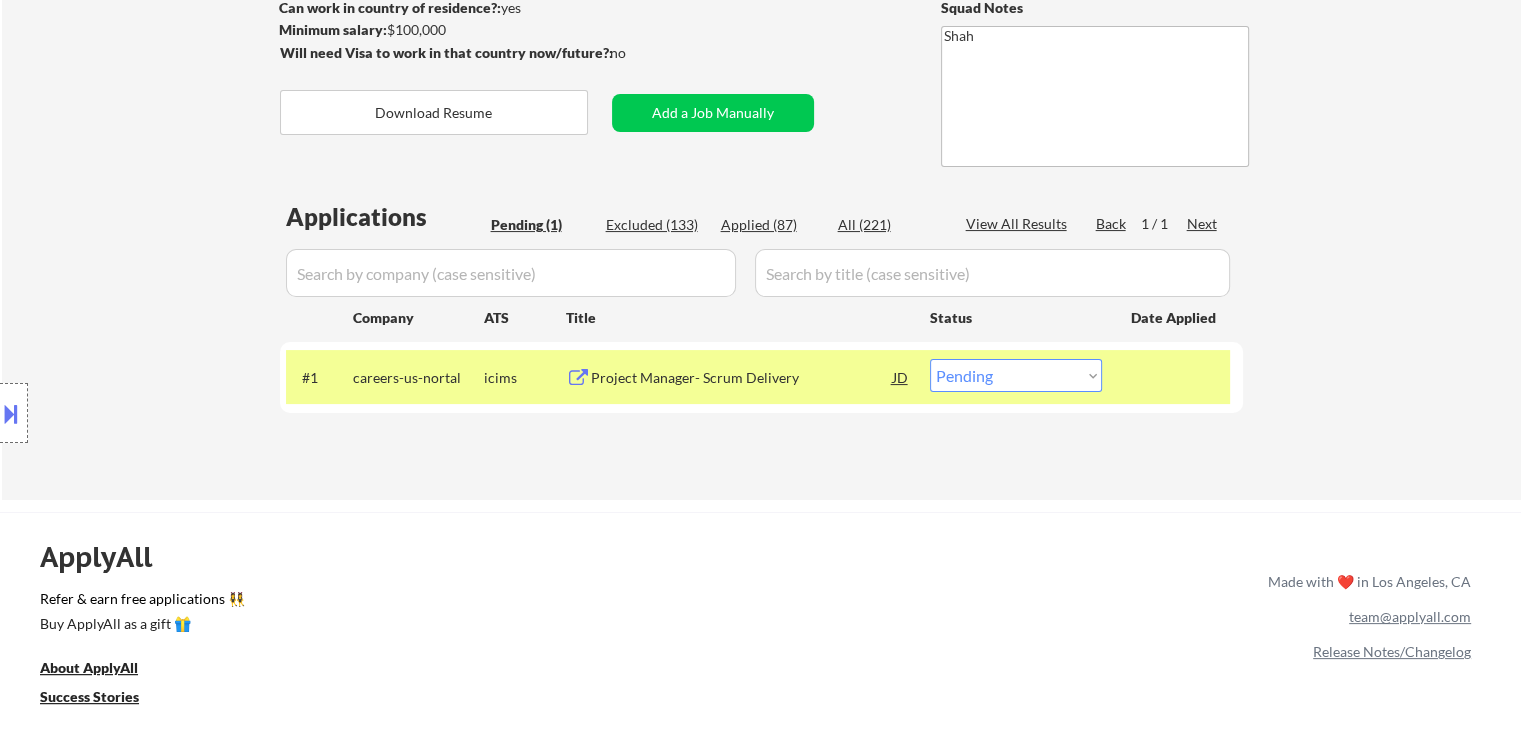 click on "Project Manager- Scrum Delivery" at bounding box center (742, 378) 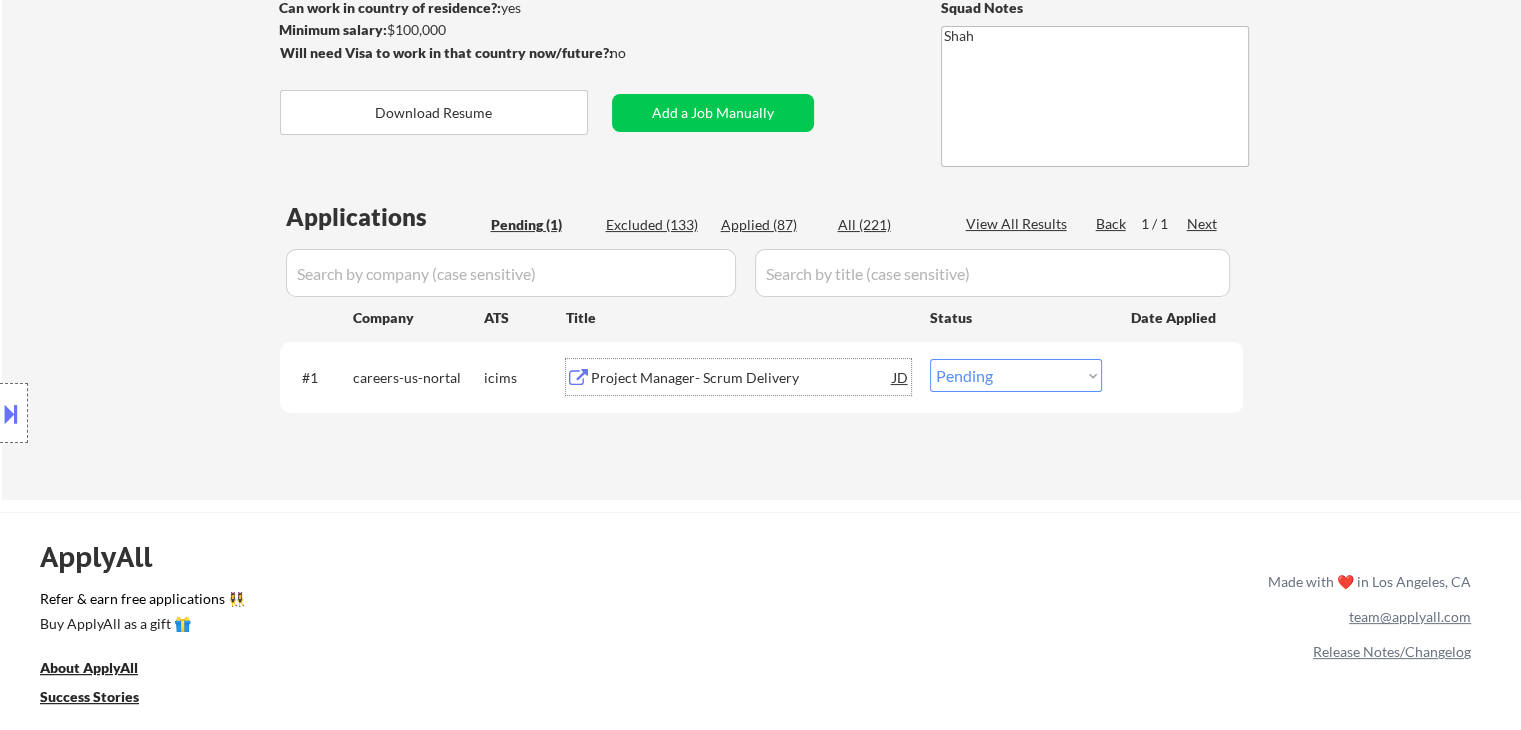 click on "Choose an option... Pending Applied Excluded (Questions) Excluded (Expired) Excluded (Location) Excluded (Bad Match) Excluded (Blocklist) Excluded (Salary) Excluded (Other)" at bounding box center (1016, 375) 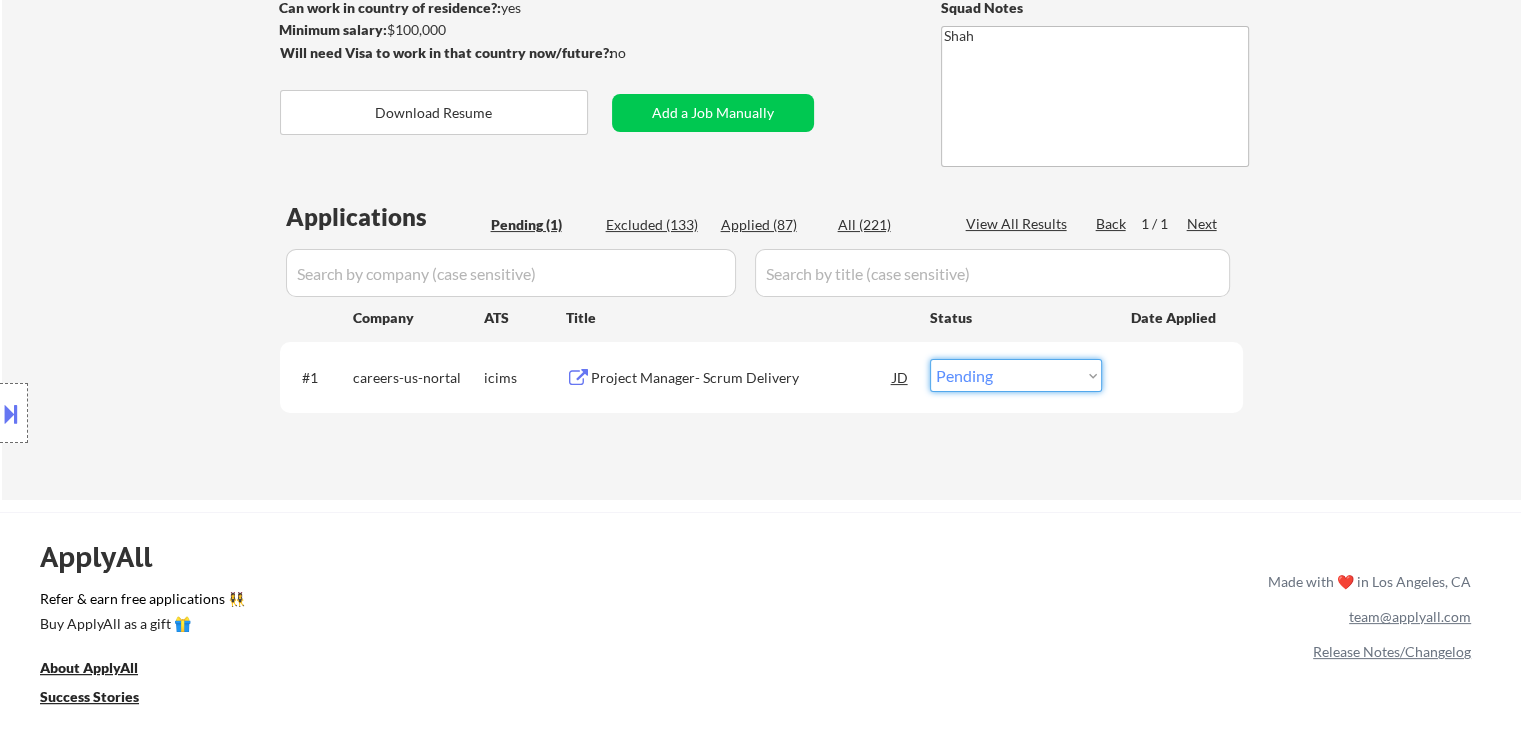 select on ""applied"" 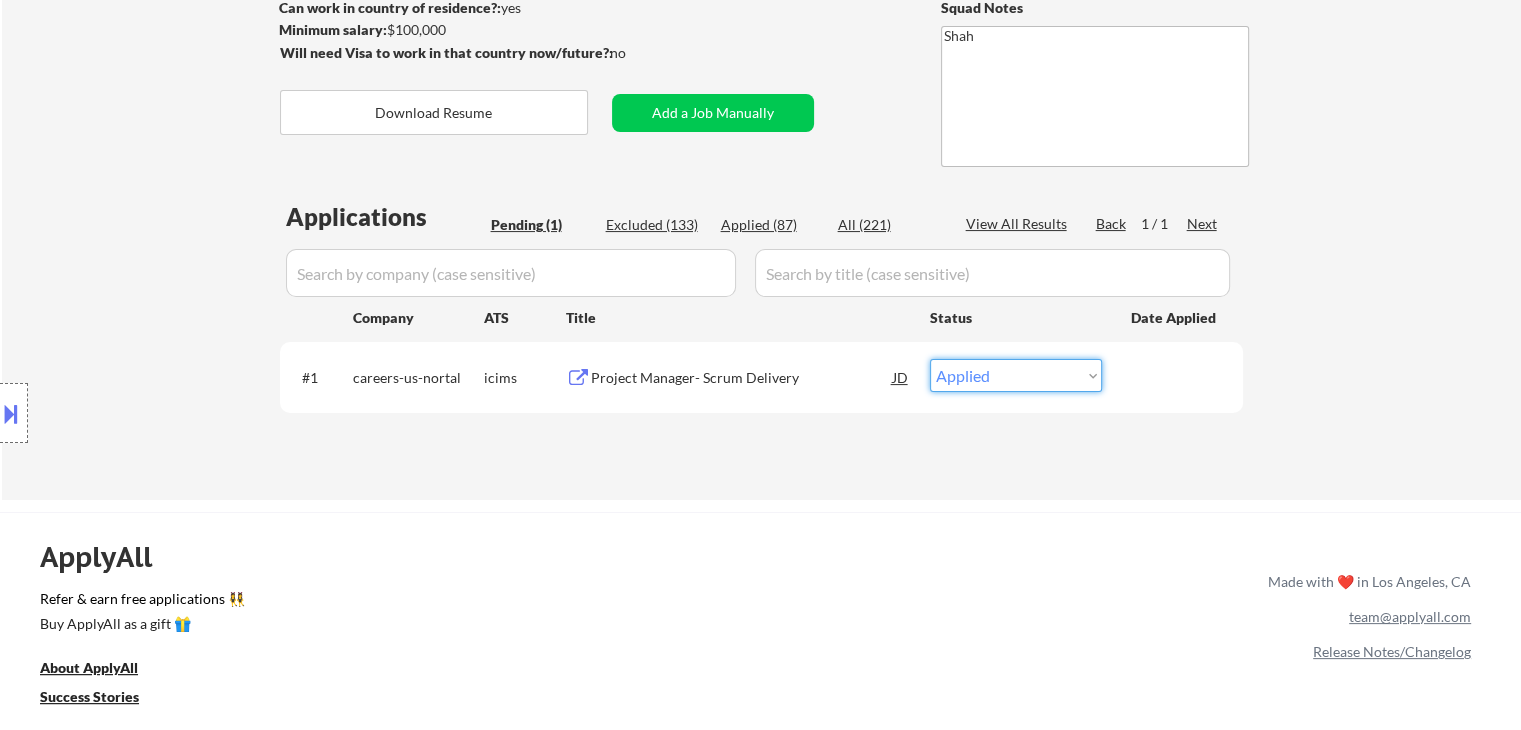 click on "Choose an option... Pending Applied Excluded (Questions) Excluded (Expired) Excluded (Location) Excluded (Bad Match) Excluded (Blocklist) Excluded (Salary) Excluded (Other)" at bounding box center [1016, 375] 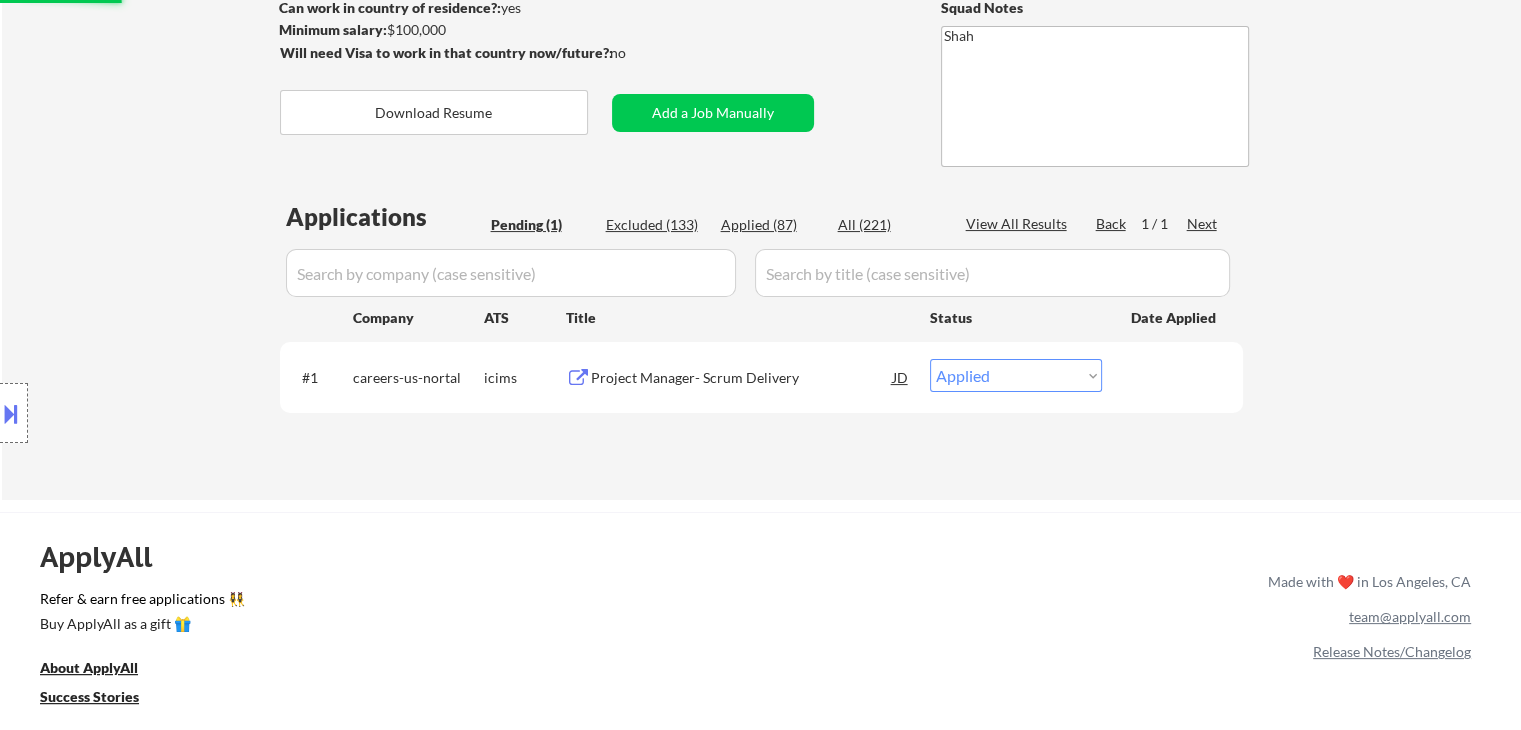 scroll, scrollTop: 200, scrollLeft: 0, axis: vertical 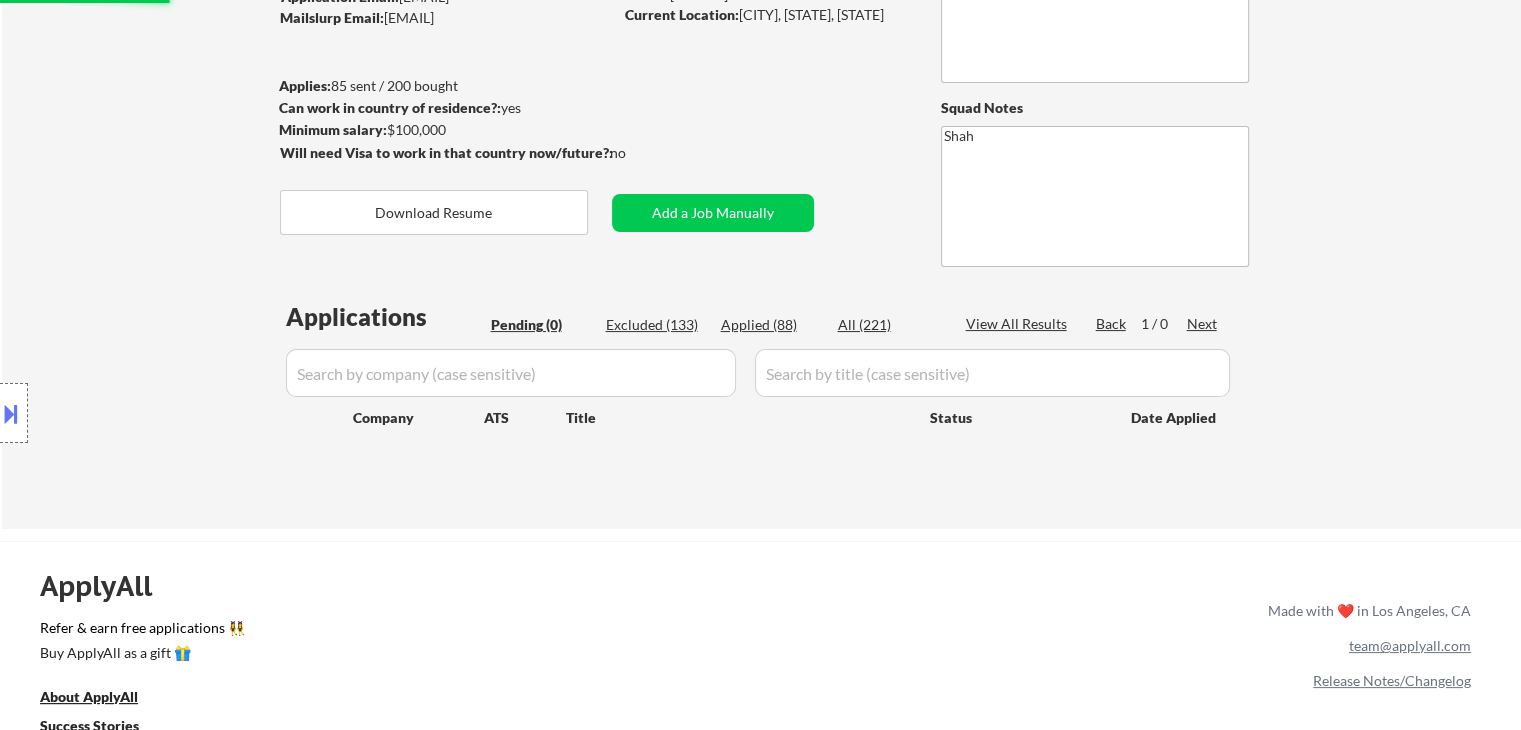 click on "Applied (88)" at bounding box center (771, 325) 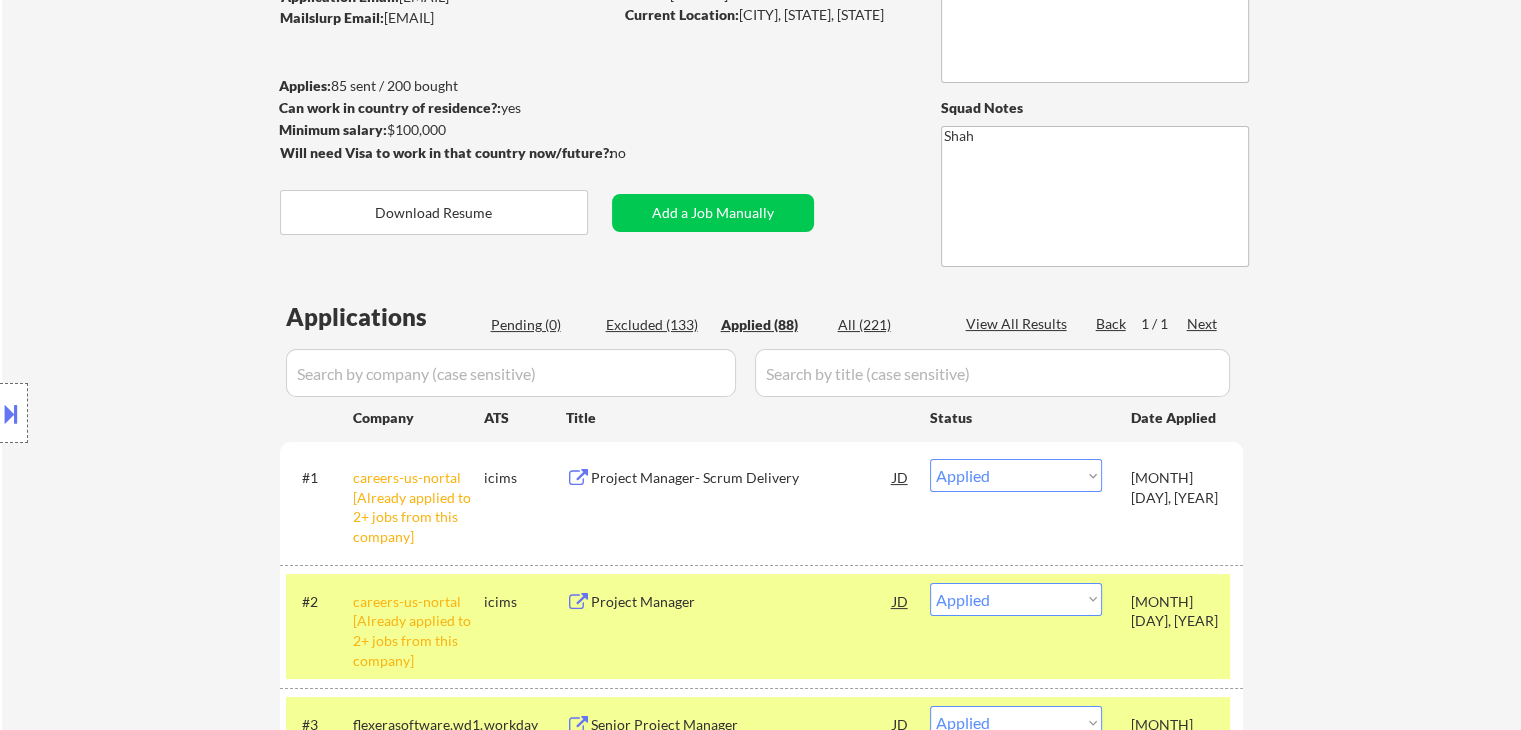 scroll, scrollTop: 100, scrollLeft: 0, axis: vertical 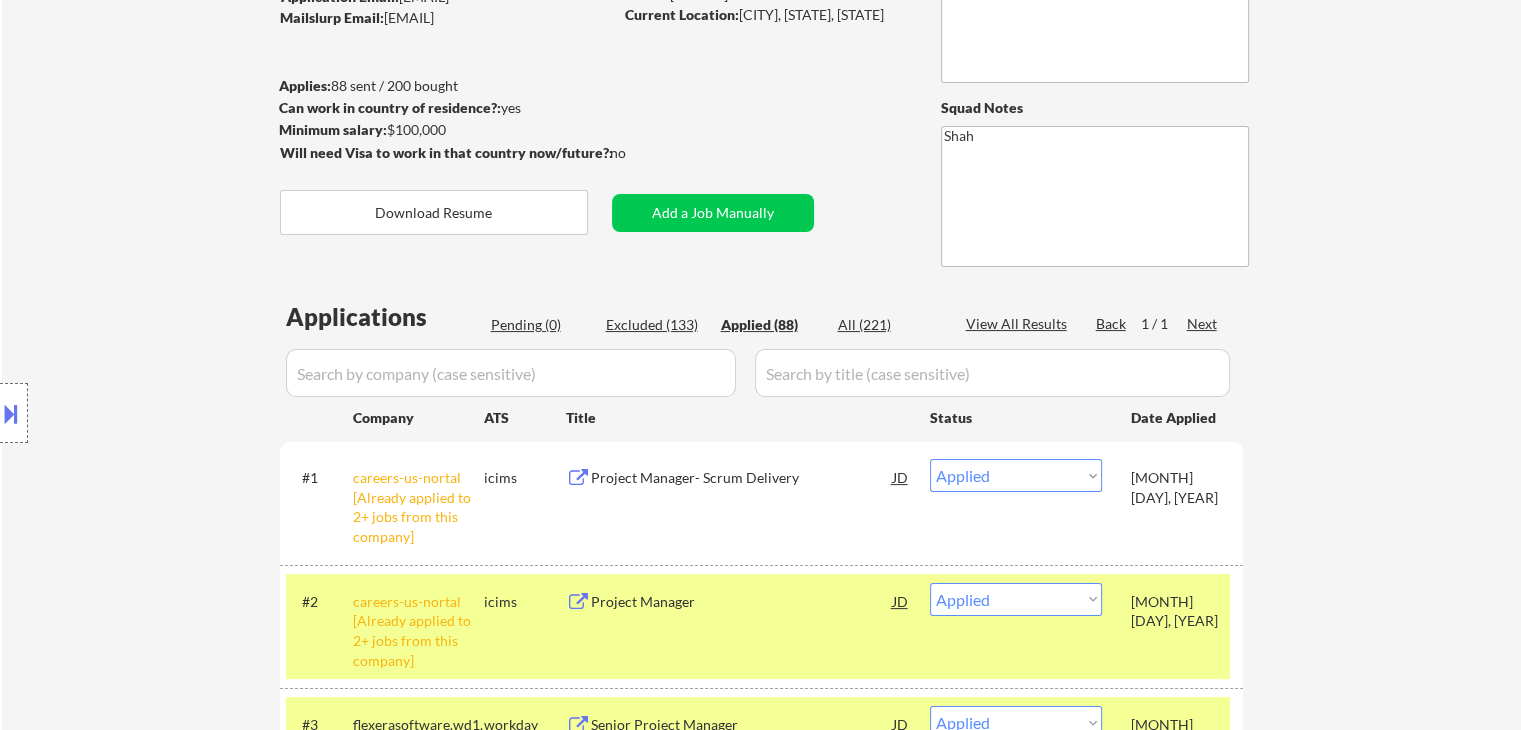 click on "Location Inclusions: remote" at bounding box center (179, 413) 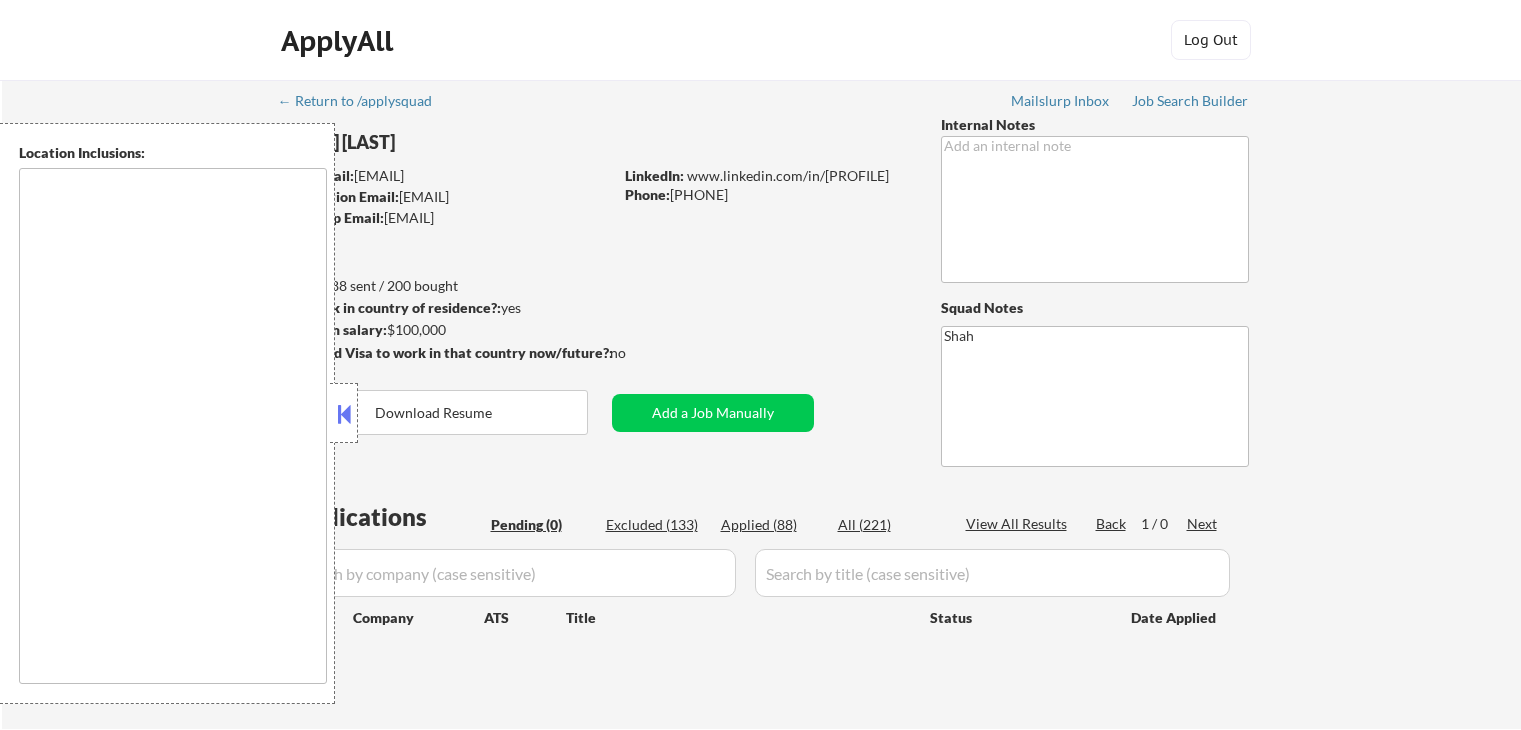 scroll, scrollTop: 0, scrollLeft: 0, axis: both 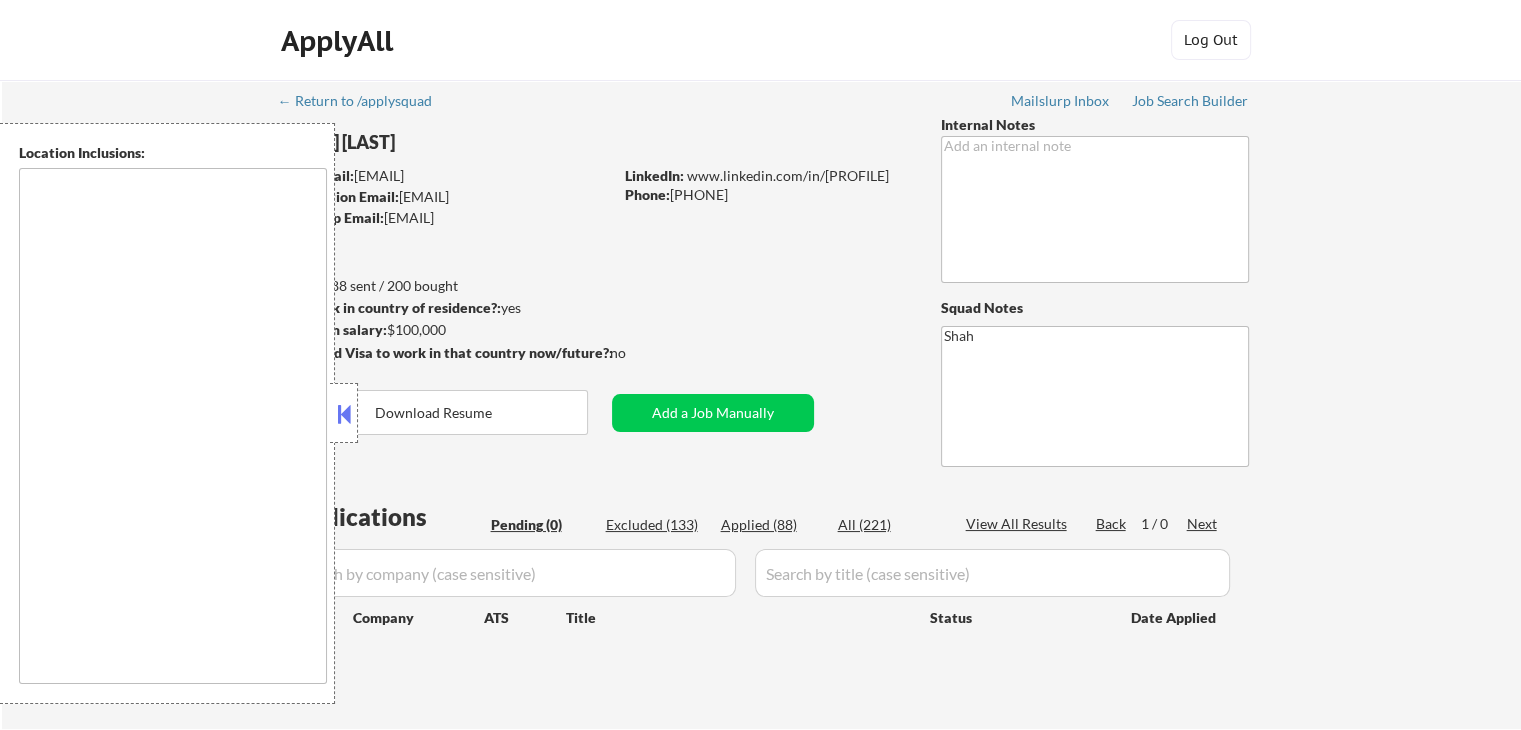 type on "remote" 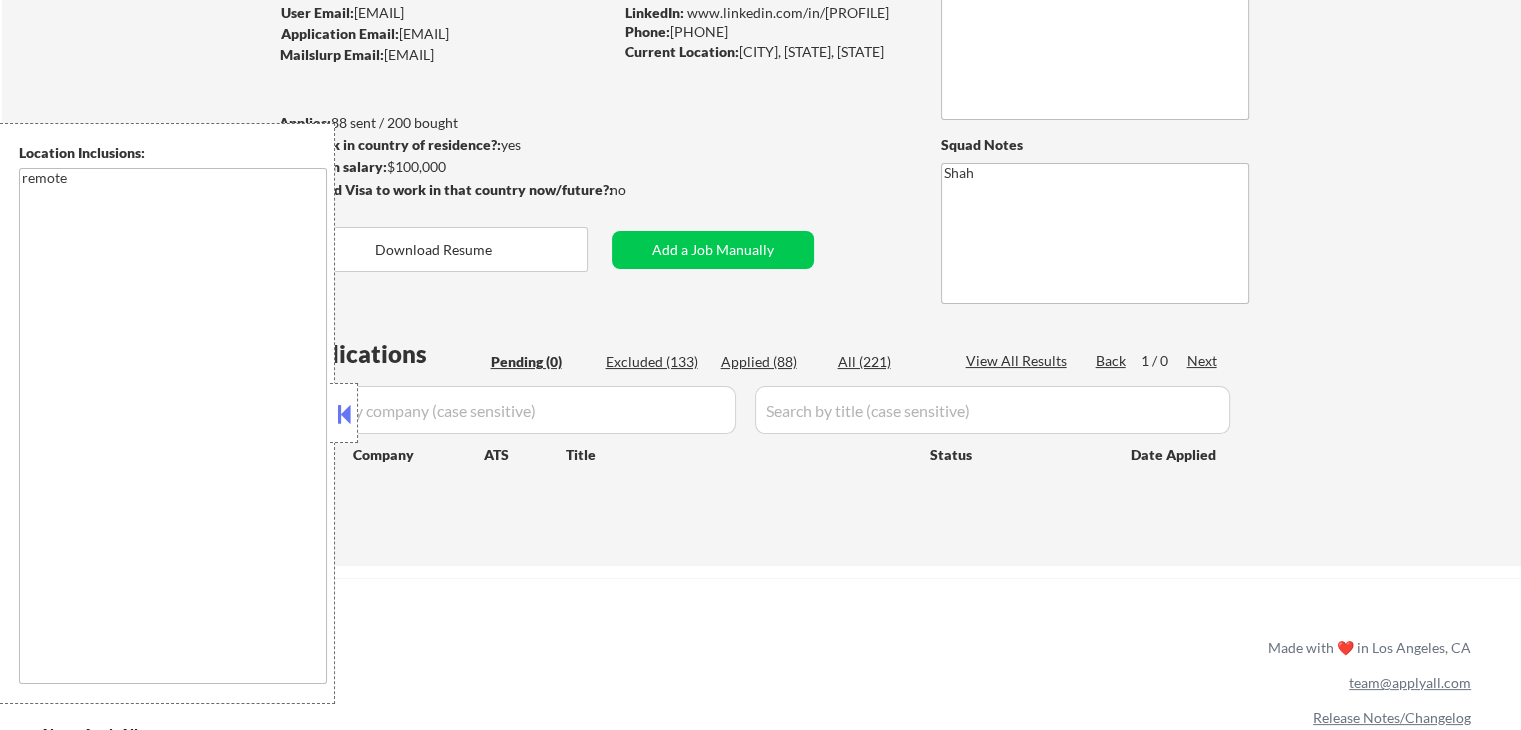 scroll, scrollTop: 200, scrollLeft: 0, axis: vertical 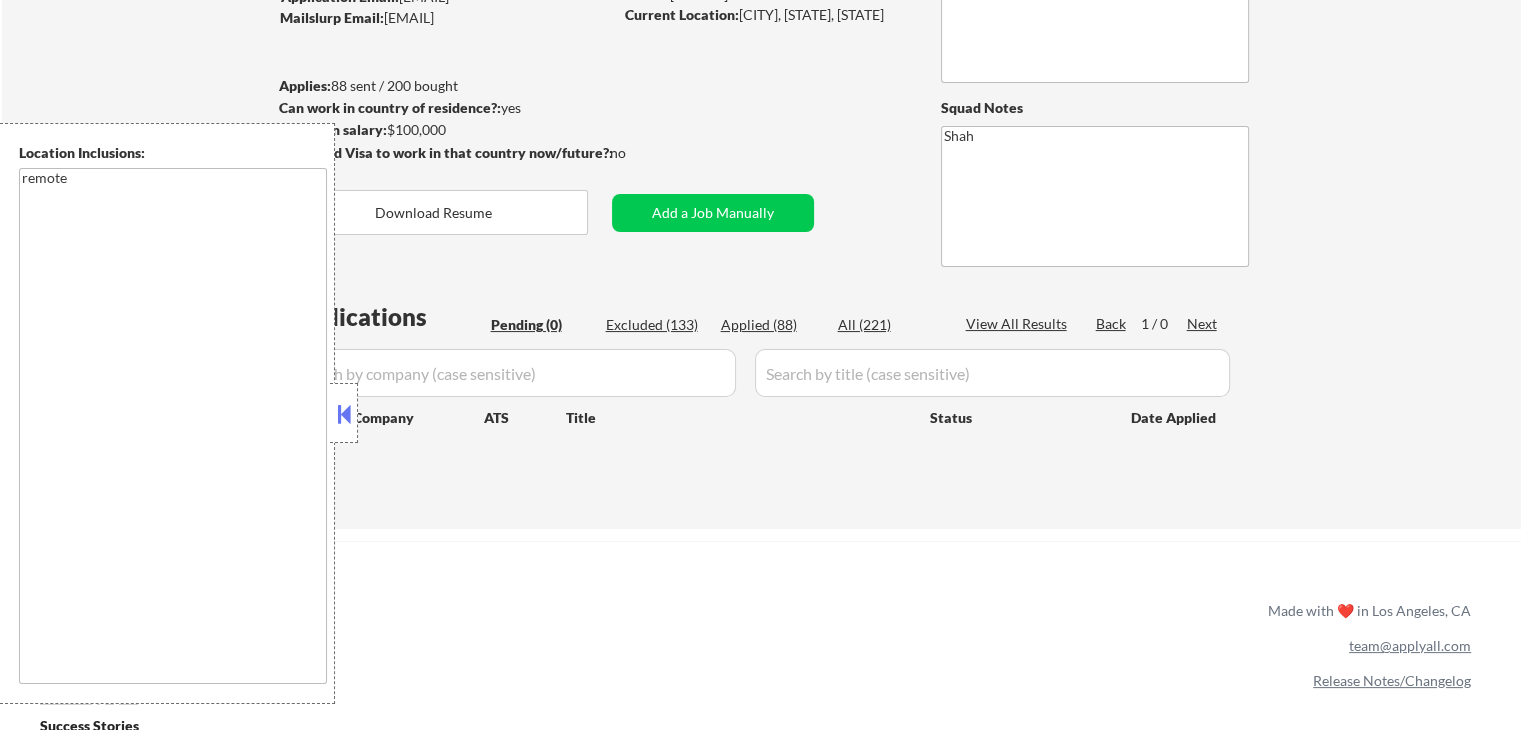 click at bounding box center (344, 414) 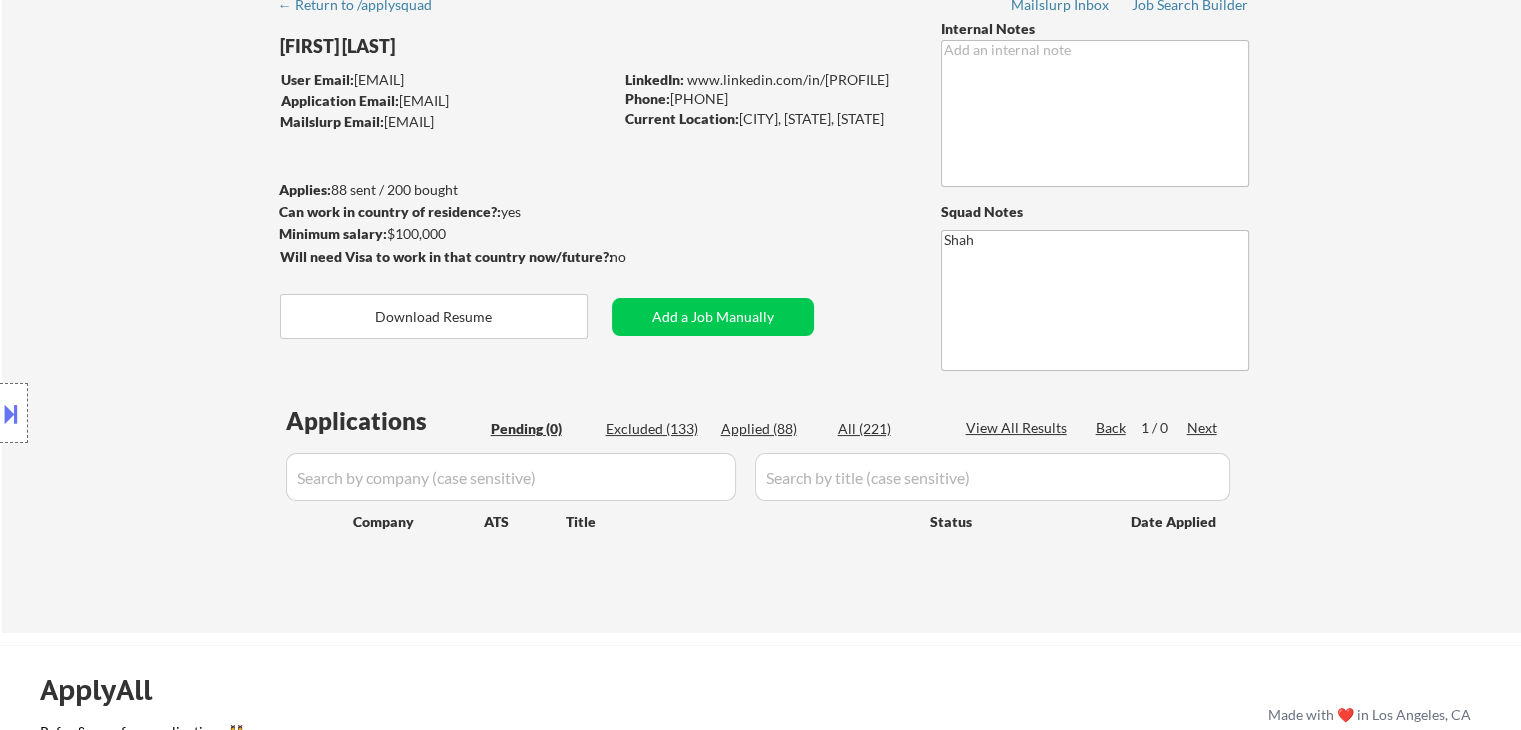 scroll, scrollTop: 0, scrollLeft: 0, axis: both 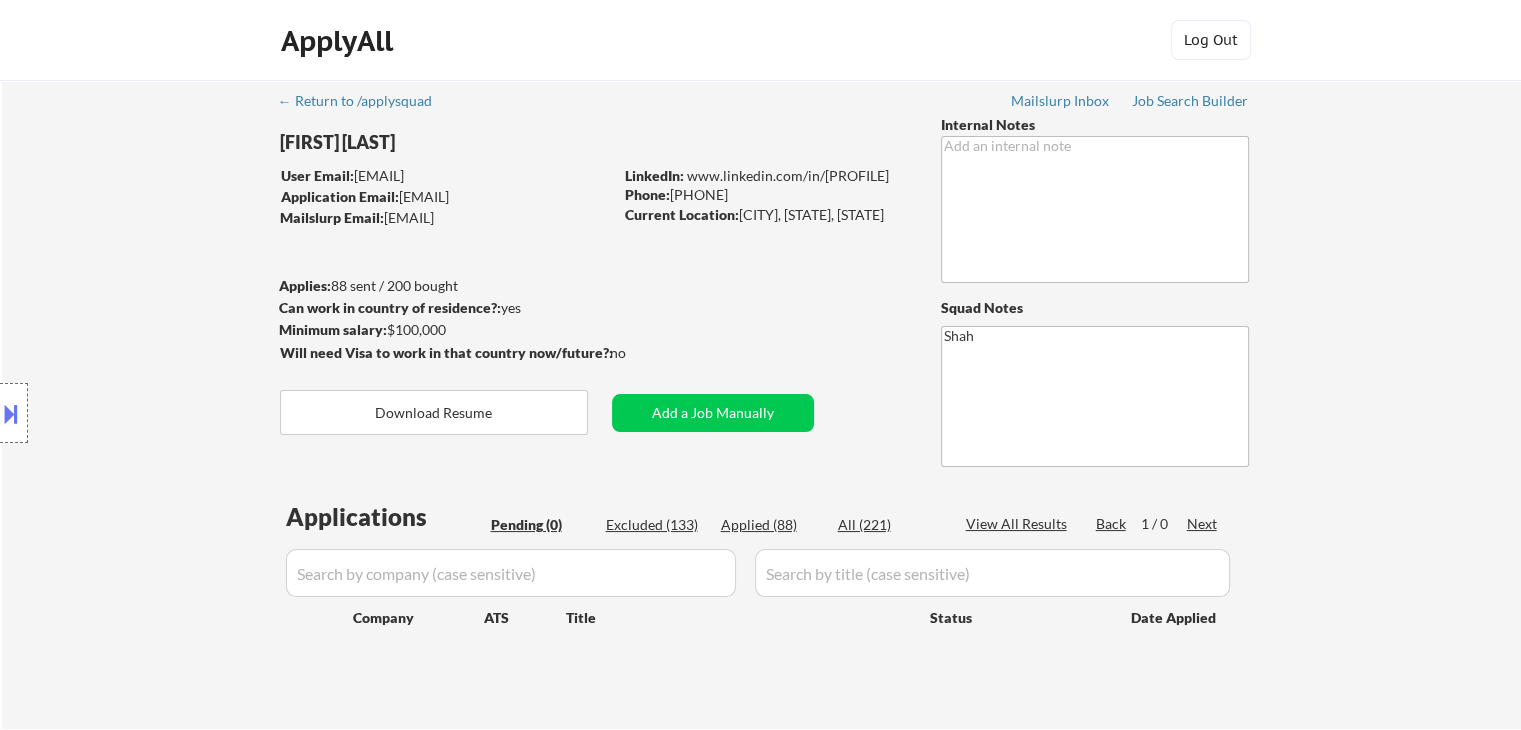 select on ""pending"" 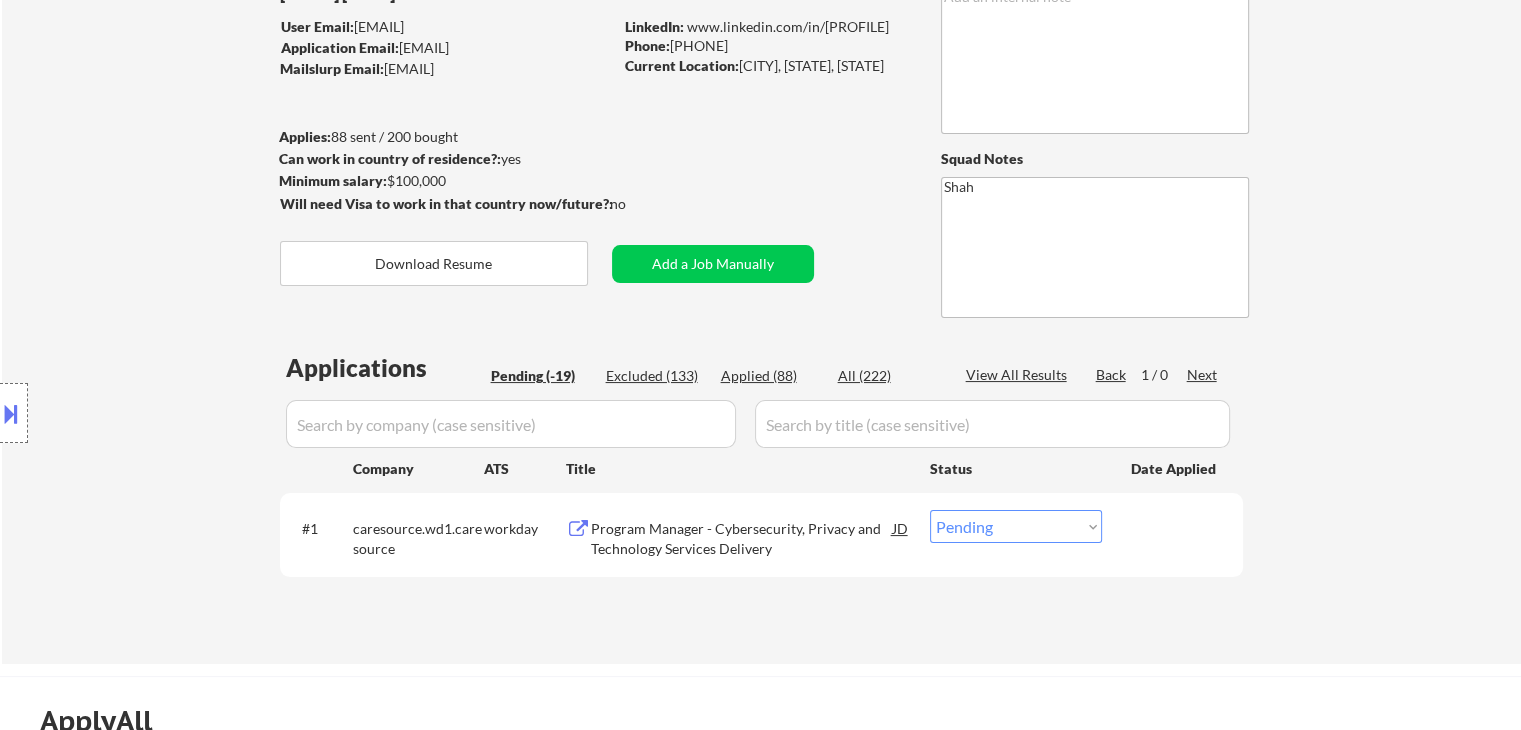 scroll, scrollTop: 200, scrollLeft: 0, axis: vertical 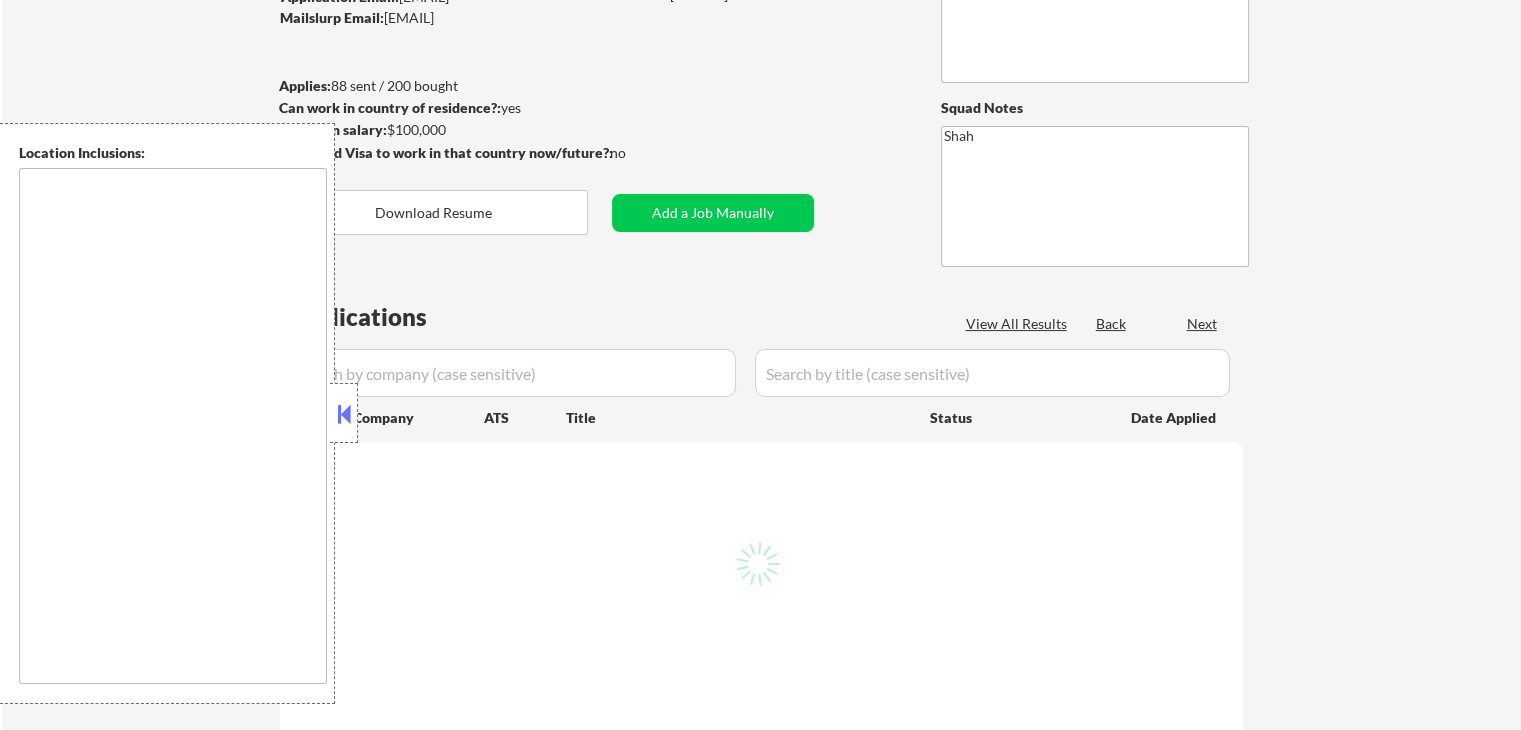type on "remote" 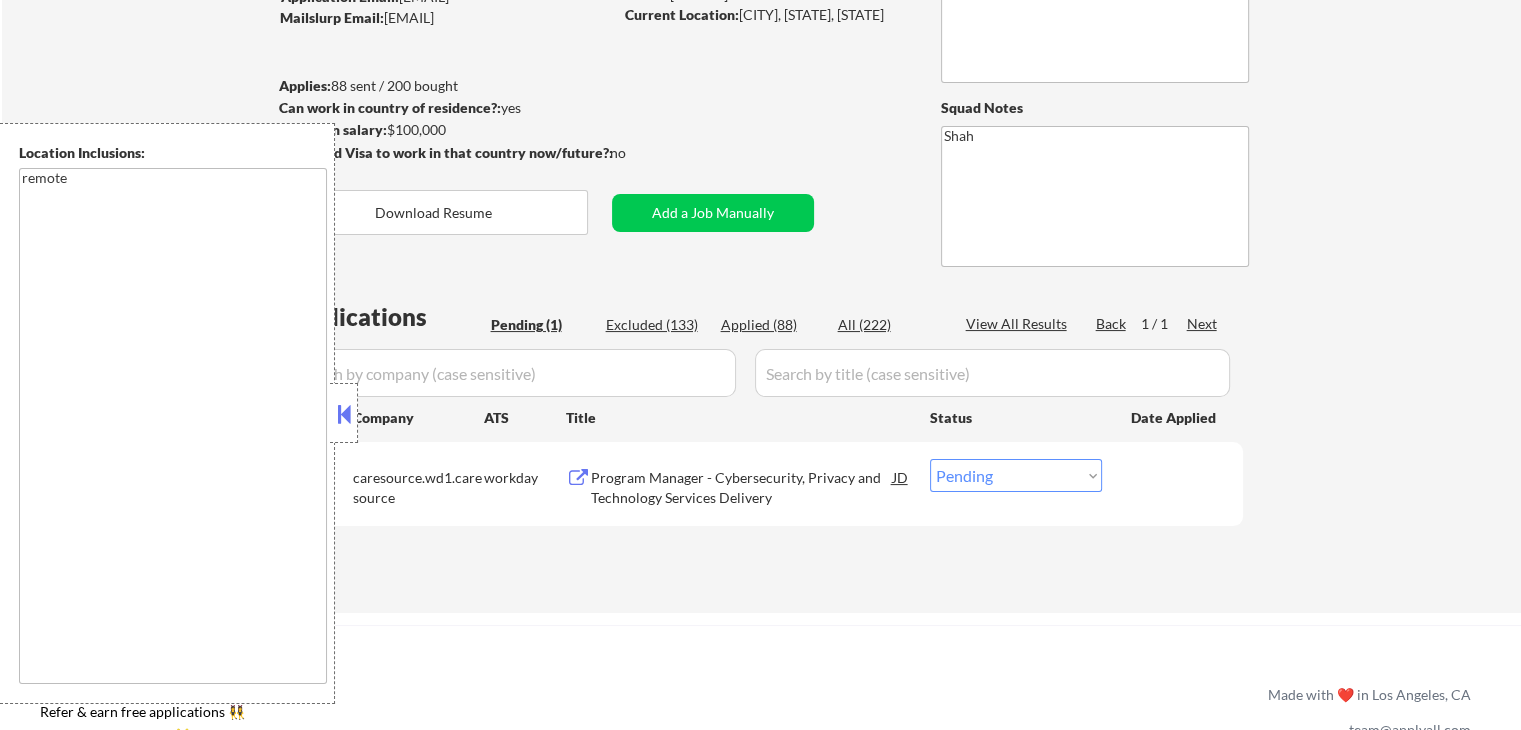 drag, startPoint x: 352, startPoint y: 420, endPoint x: 364, endPoint y: 419, distance: 12.0415945 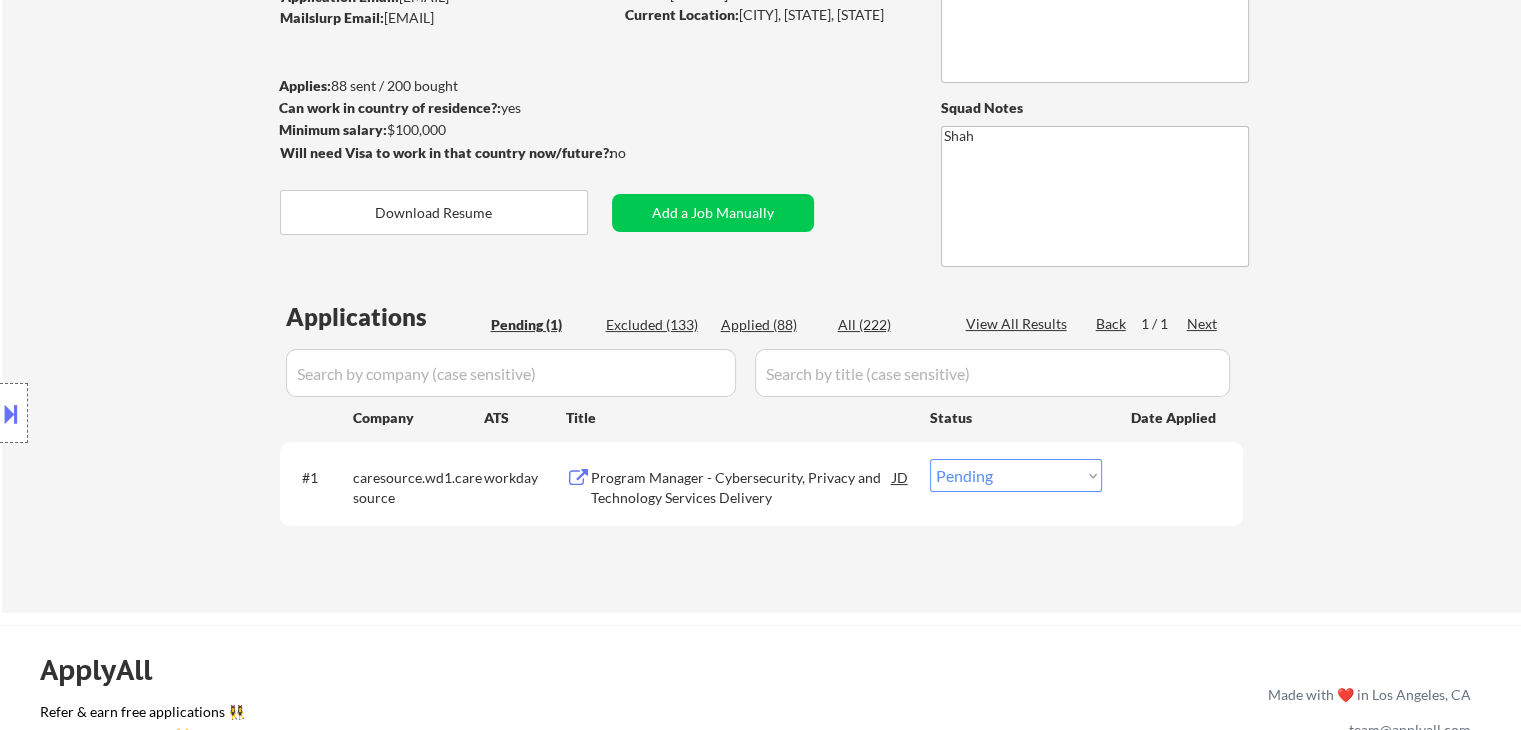 scroll, scrollTop: 300, scrollLeft: 0, axis: vertical 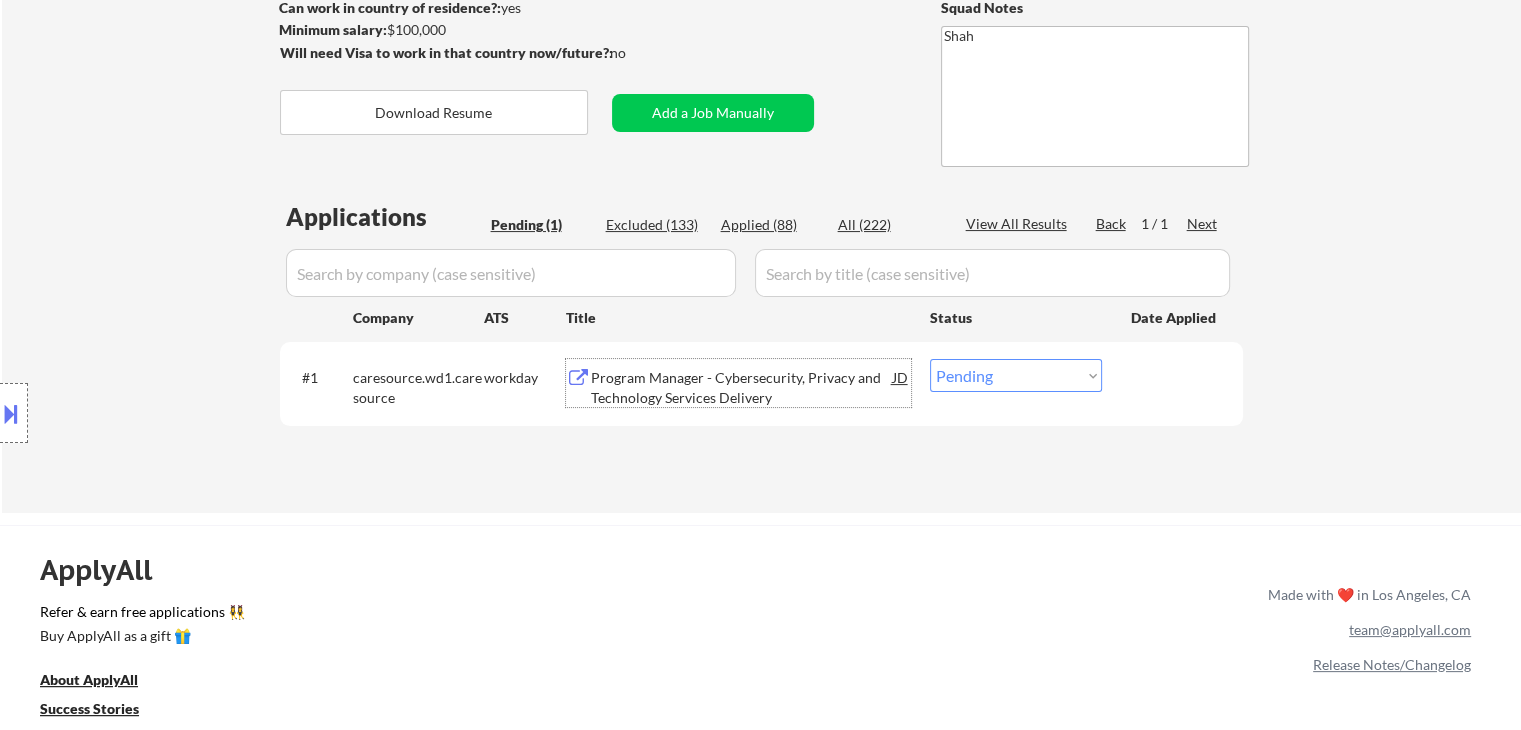 click on "Program Manager - Cybersecurity, Privacy and Technology Services Delivery" at bounding box center (742, 387) 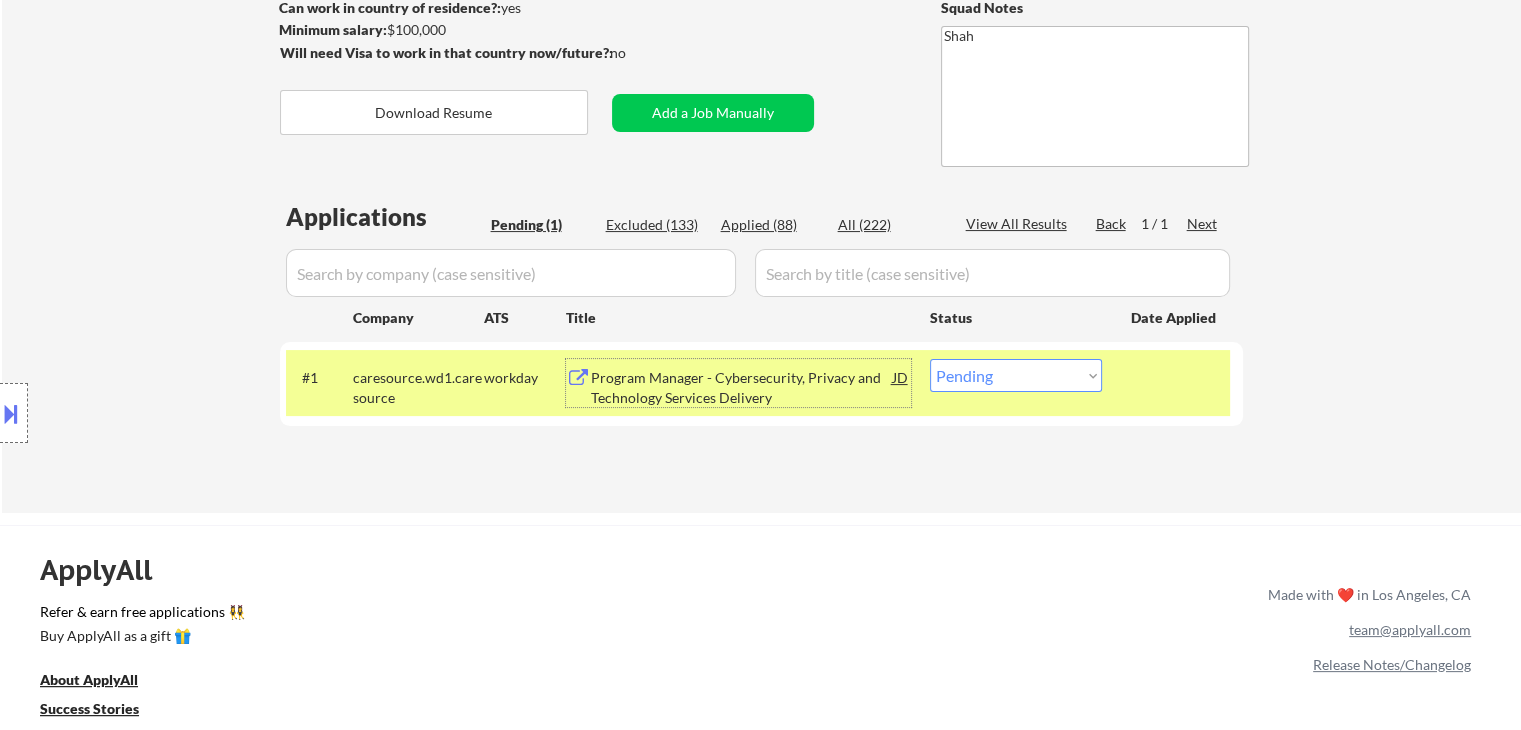 click on "Program Manager - Cybersecurity, Privacy and Technology Services Delivery" at bounding box center (742, 387) 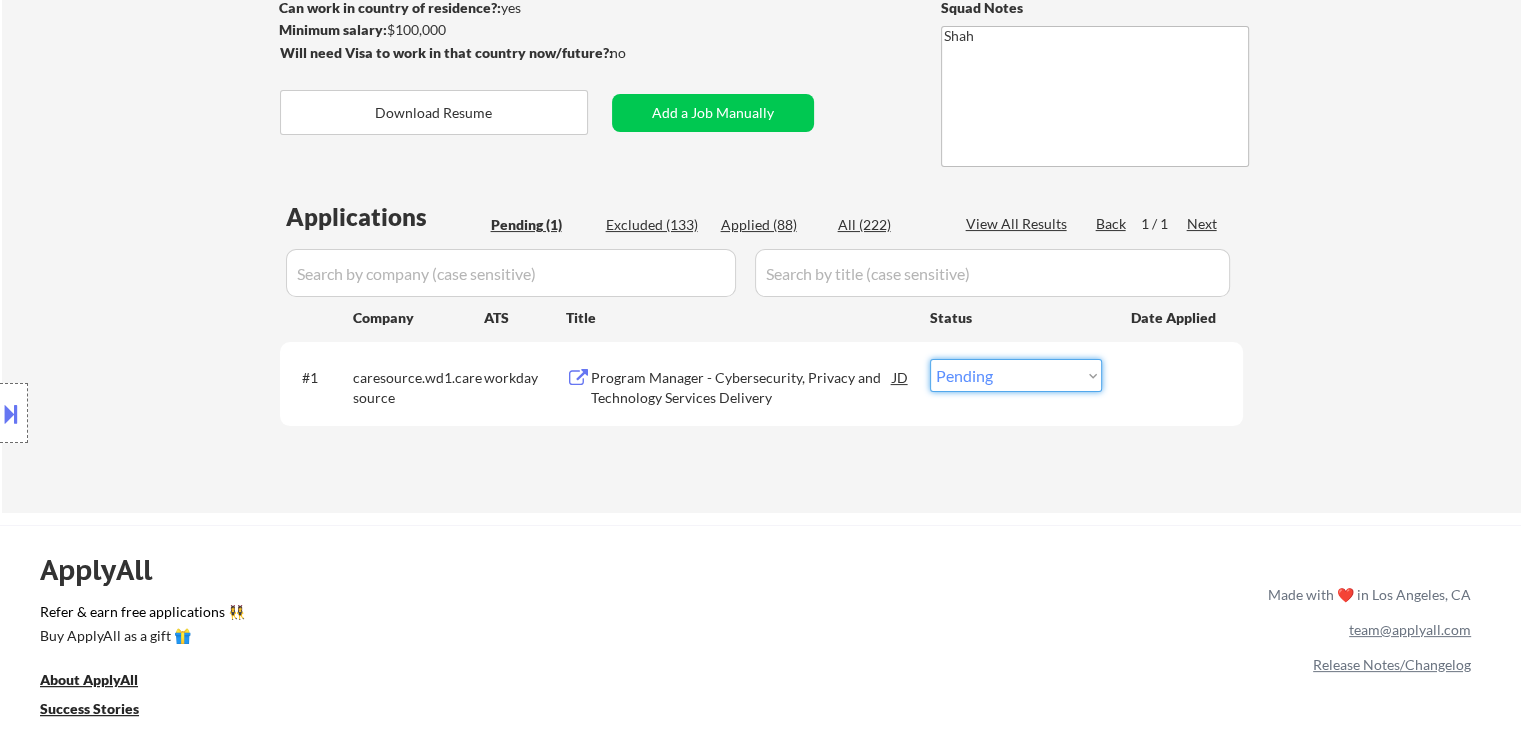 click on "Choose an option... Pending Applied Excluded (Questions) Excluded (Expired) Excluded (Location) Excluded (Bad Match) Excluded (Blocklist) Excluded (Salary) Excluded (Other)" at bounding box center (1016, 375) 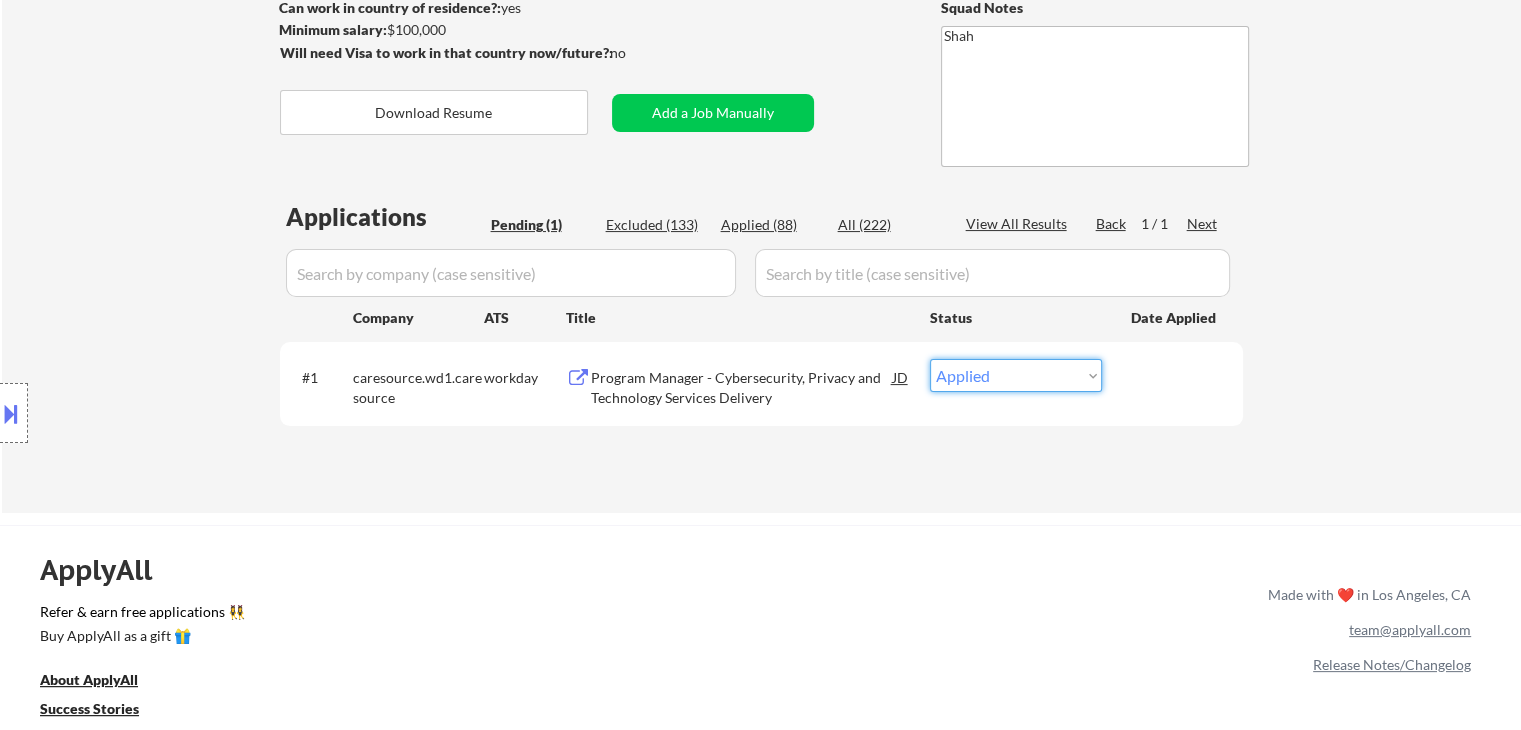 click on "Choose an option... Pending Applied Excluded (Questions) Excluded (Expired) Excluded (Location) Excluded (Bad Match) Excluded (Blocklist) Excluded (Salary) Excluded (Other)" at bounding box center (1016, 375) 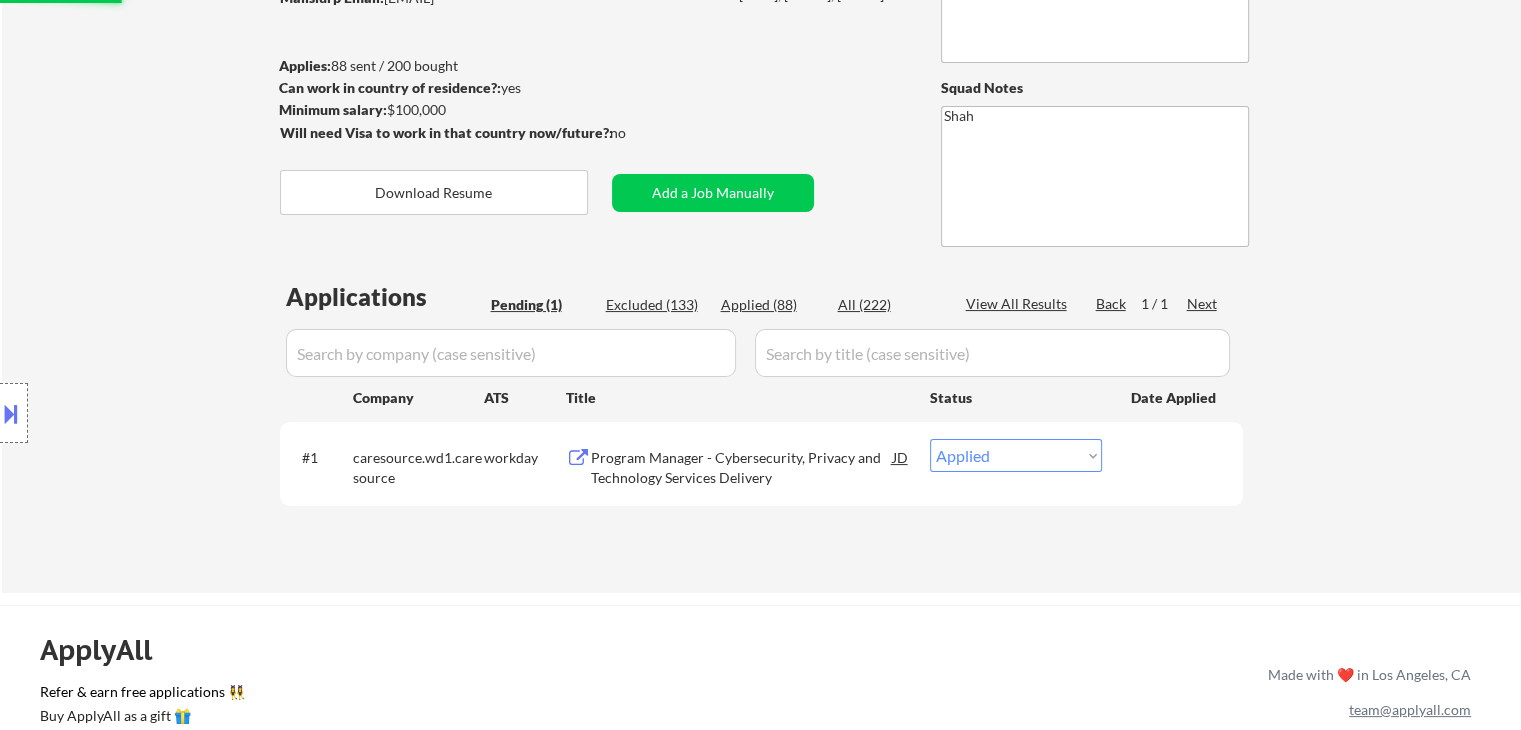 scroll, scrollTop: 100, scrollLeft: 0, axis: vertical 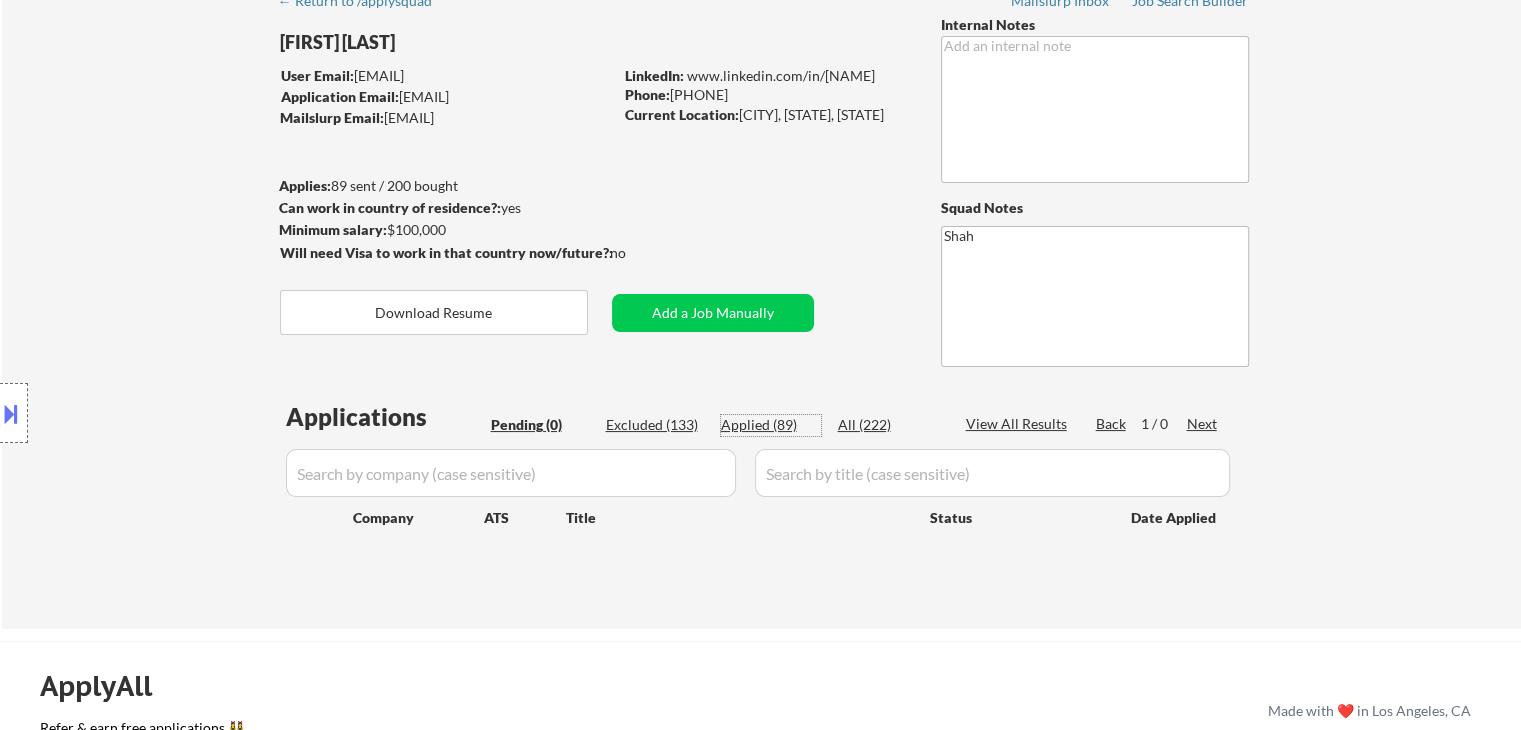 click on "Applied (89)" at bounding box center [771, 425] 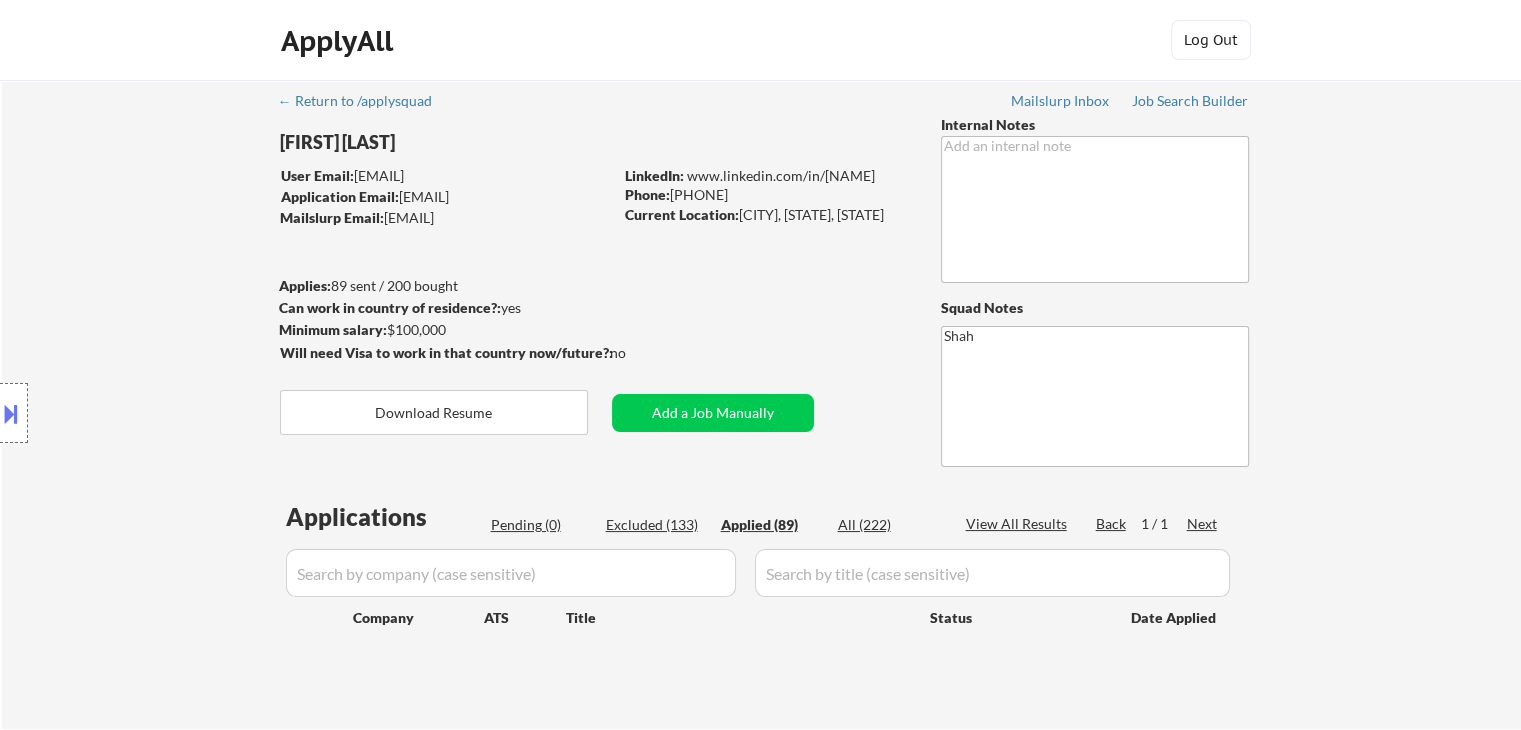 scroll, scrollTop: 102, scrollLeft: 0, axis: vertical 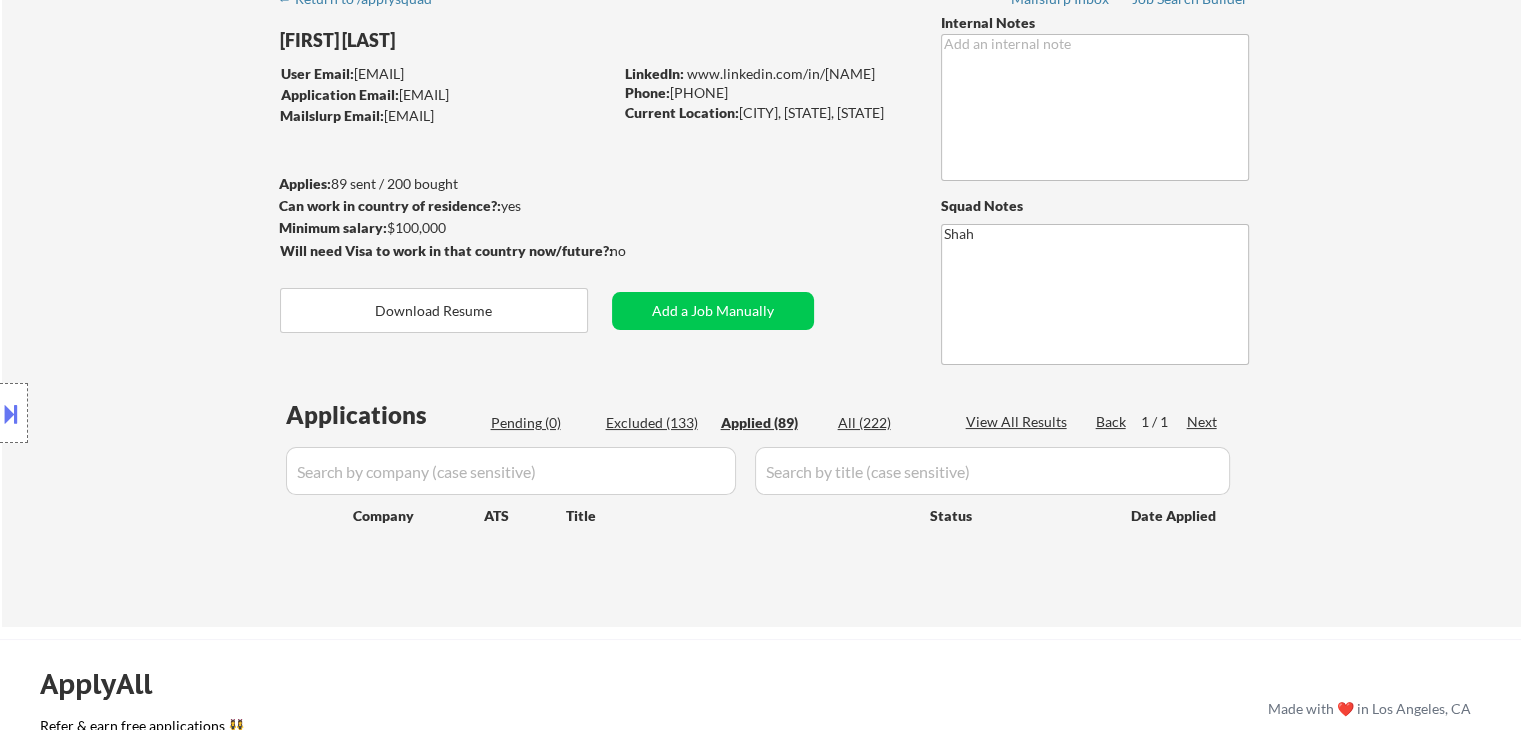 select on ""applied"" 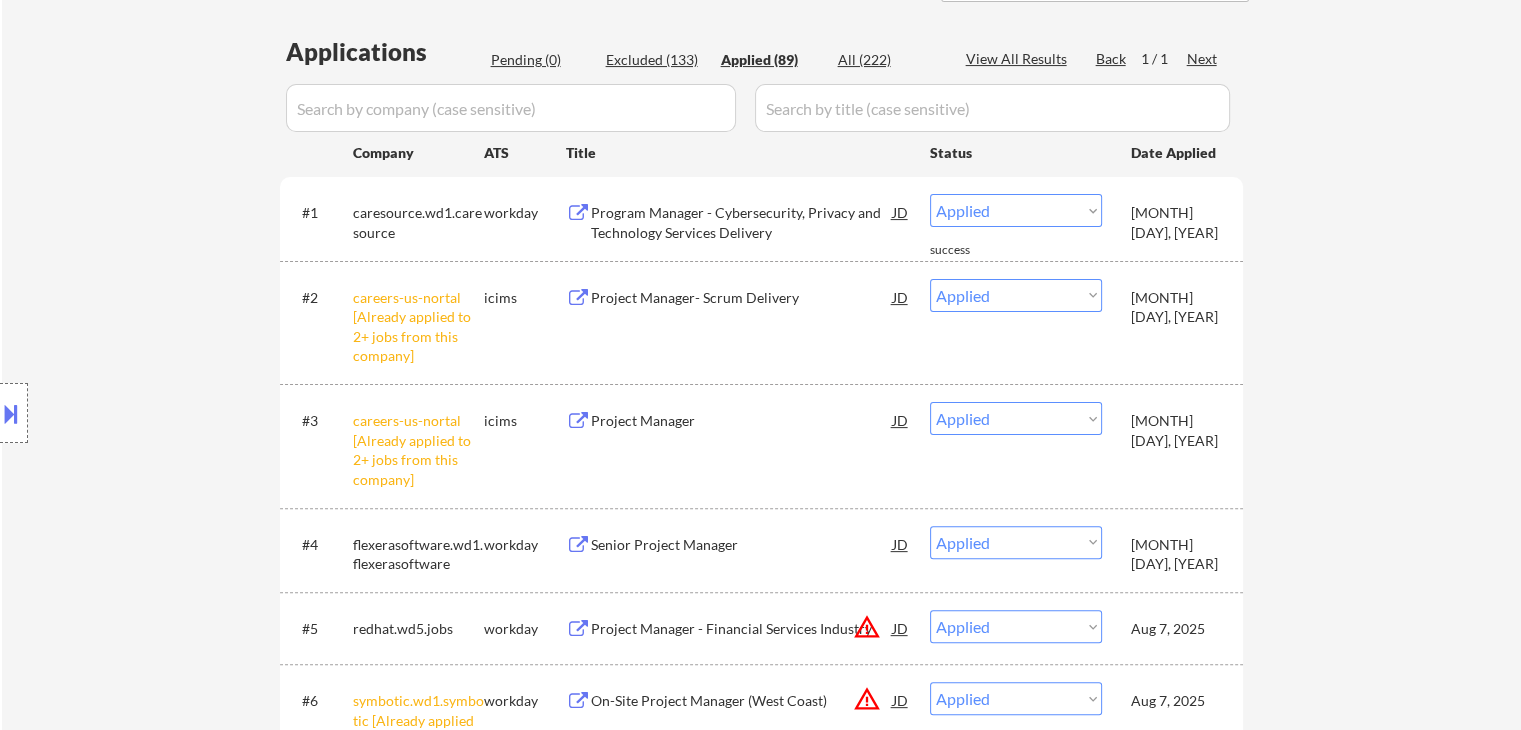 scroll, scrollTop: 500, scrollLeft: 0, axis: vertical 